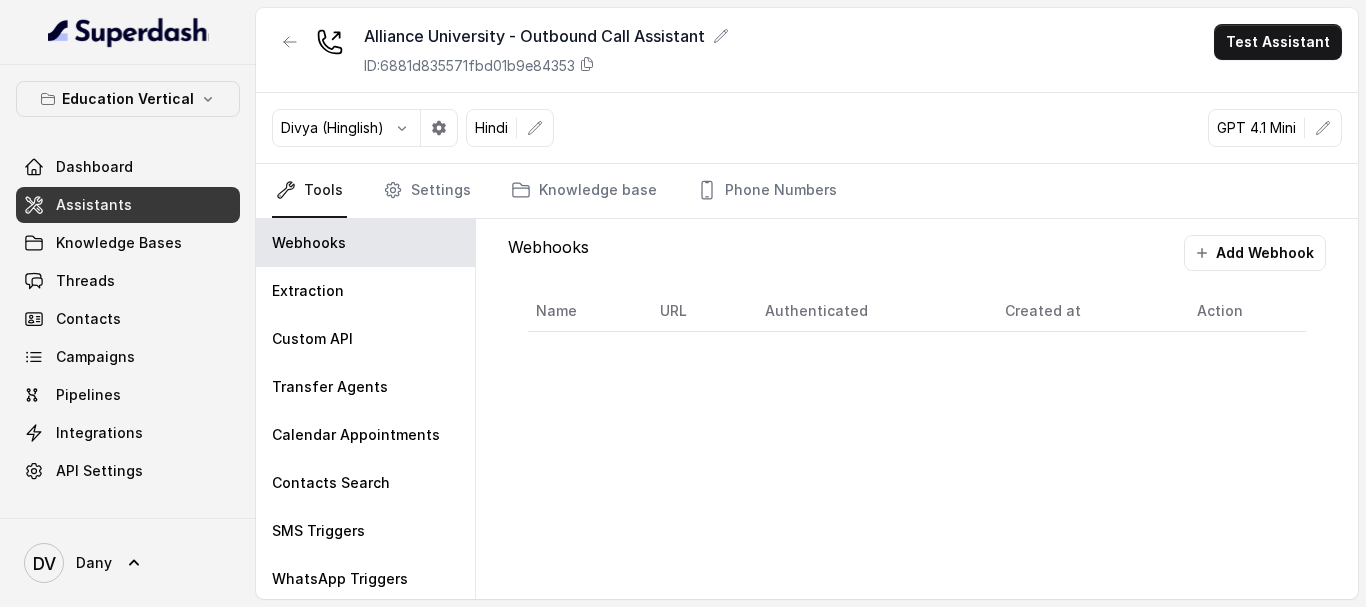 scroll, scrollTop: 0, scrollLeft: 0, axis: both 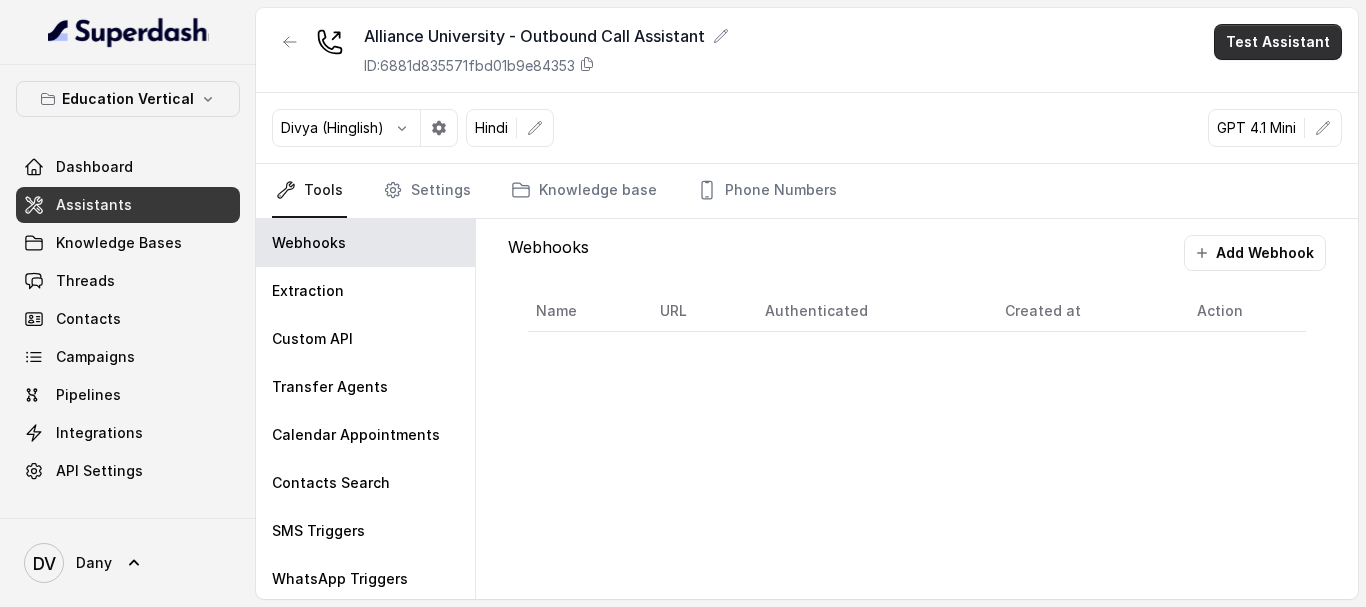 click on "Test Assistant" at bounding box center [1278, 42] 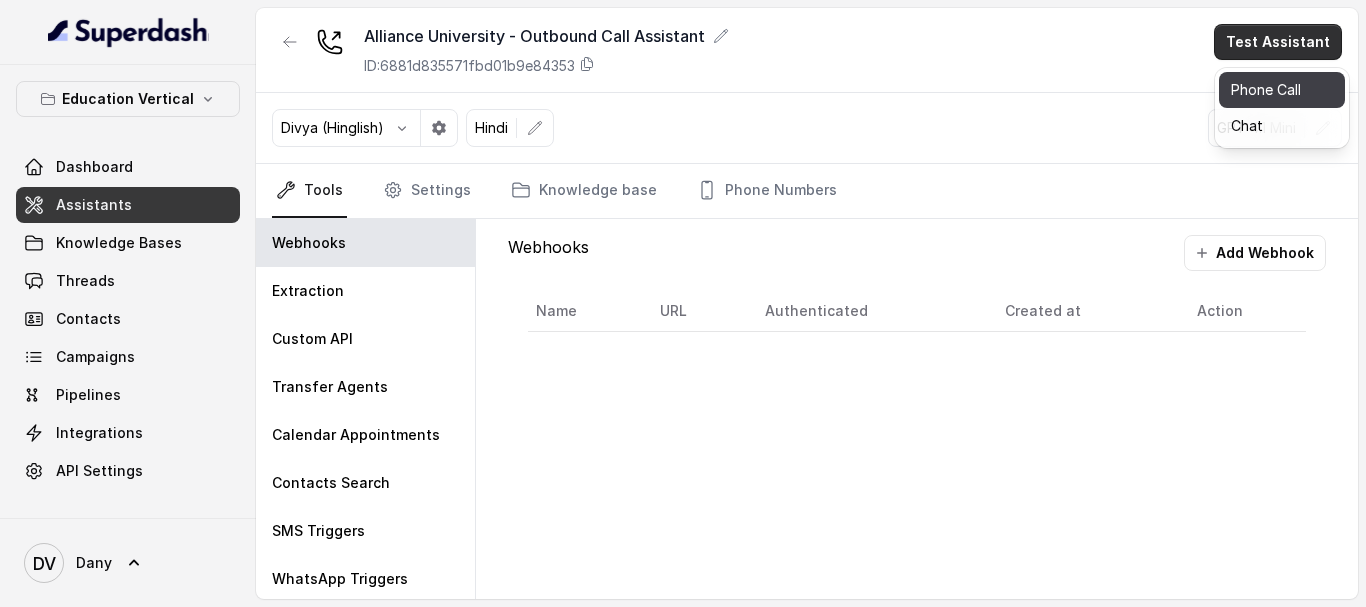 click on "Phone Call" at bounding box center [1282, 90] 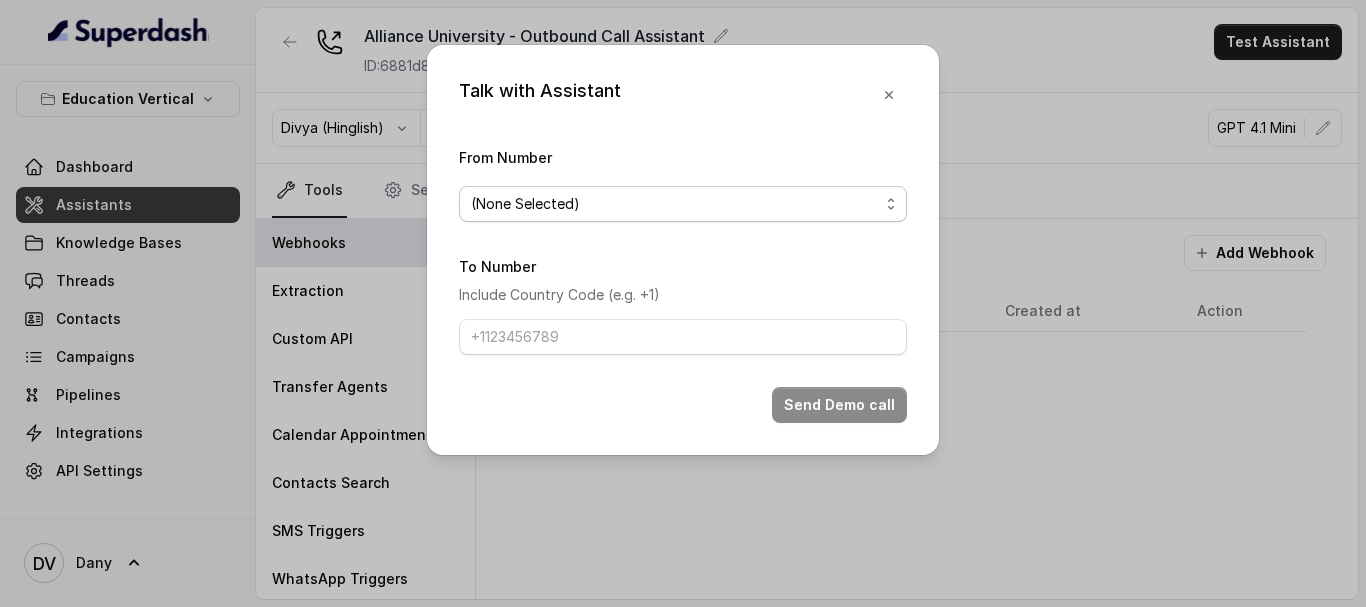 click on "(None Selected)" at bounding box center [675, 204] 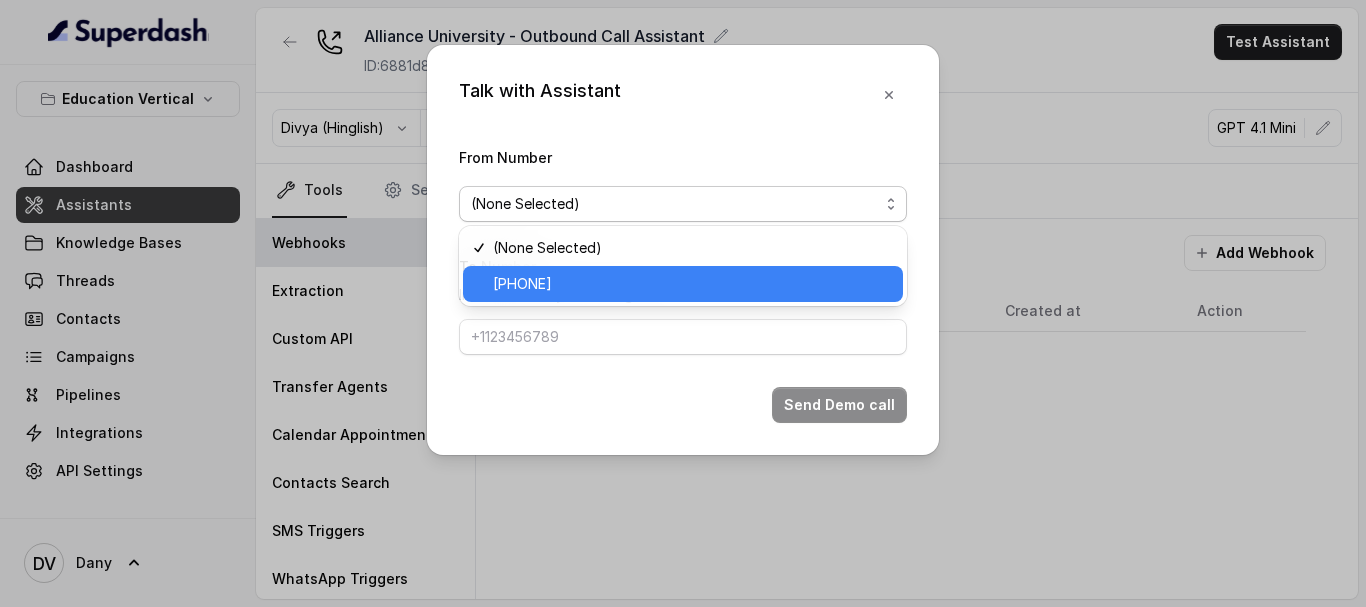 click on "[PHONE]" at bounding box center (522, 284) 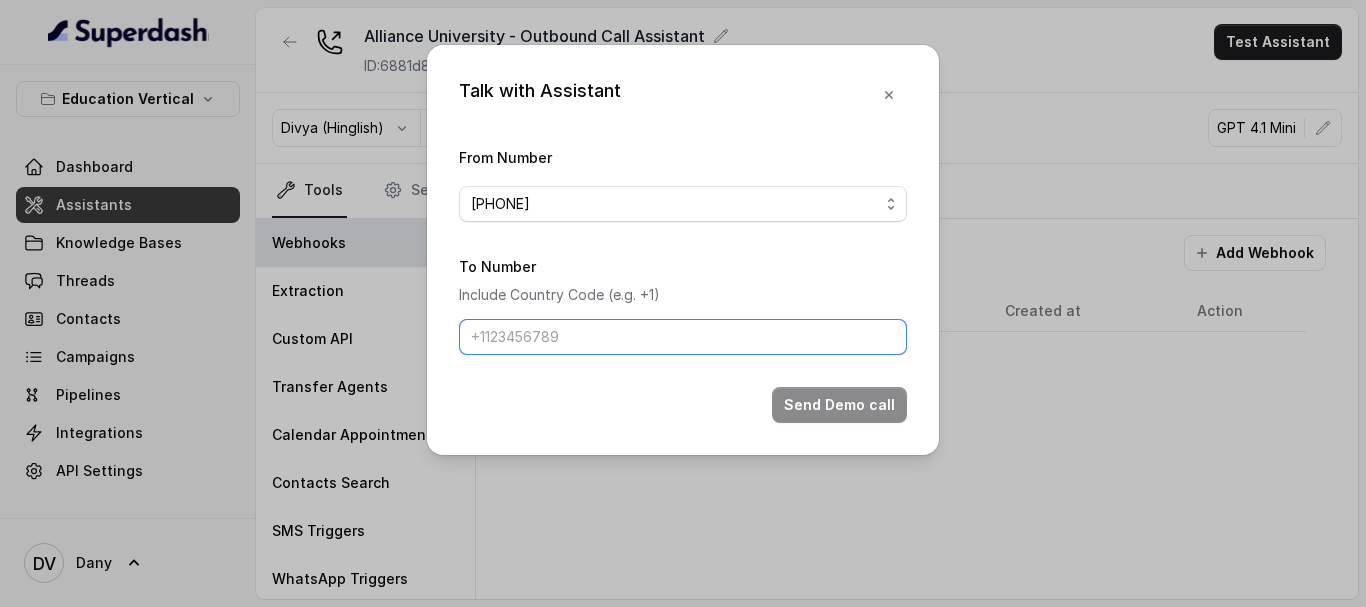 click on "To Number" at bounding box center [683, 337] 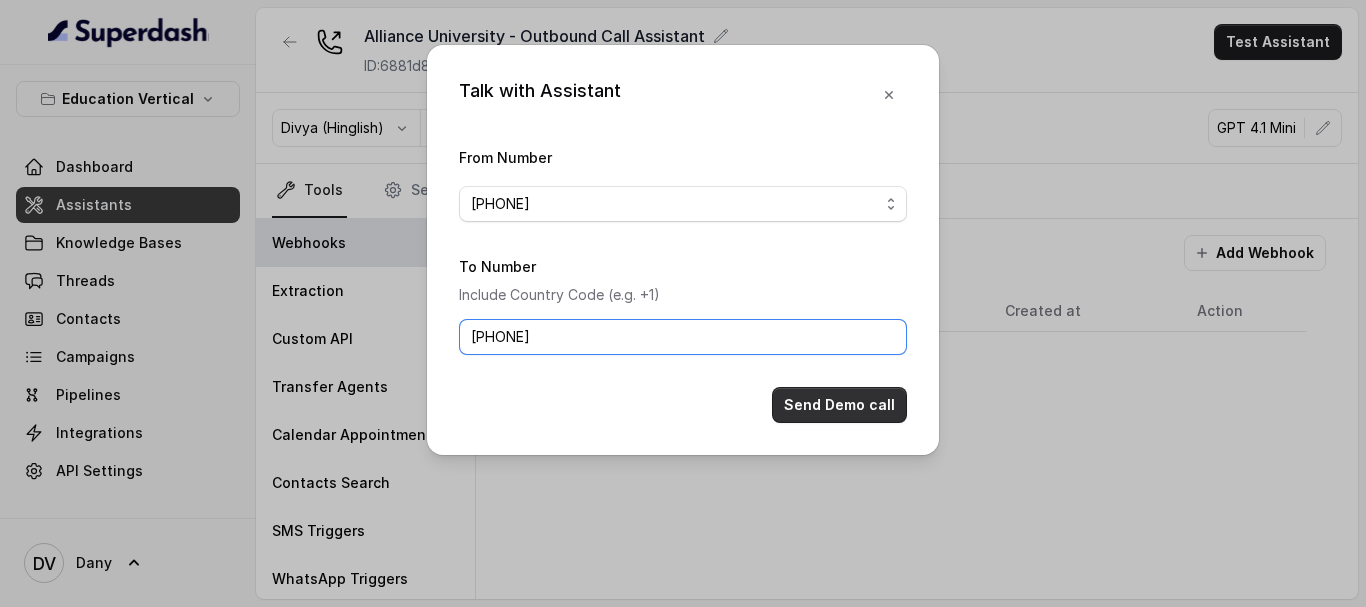 type on "[PHONE]" 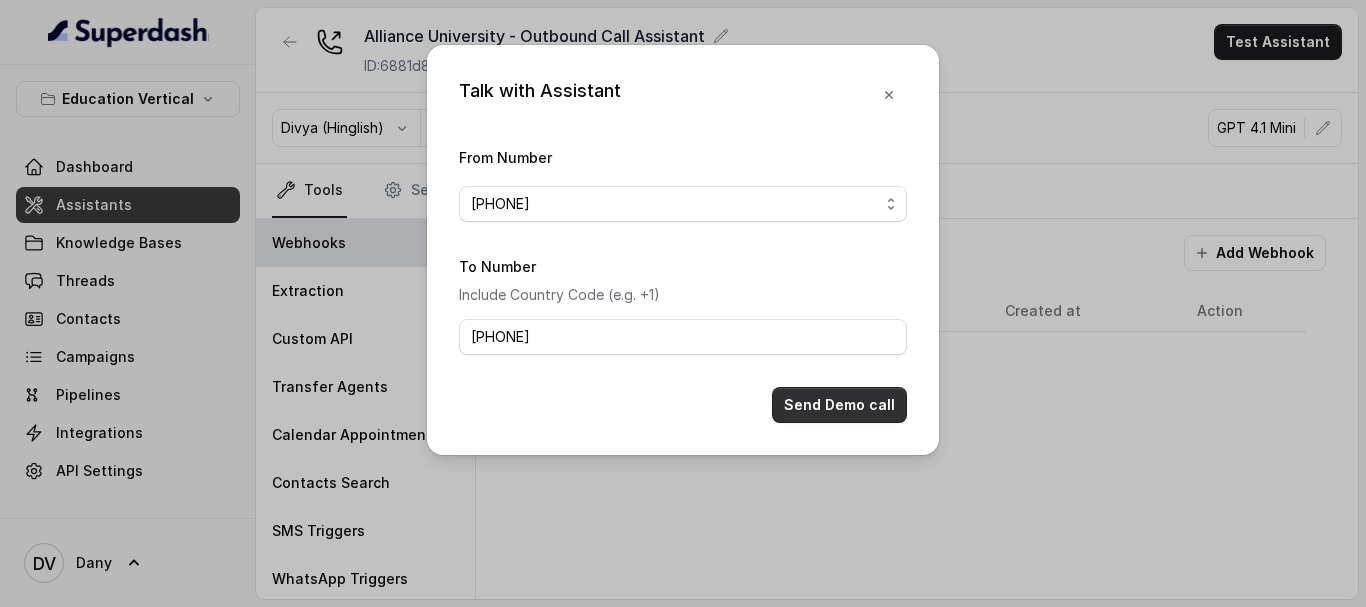 click on "Send Demo call" at bounding box center (839, 405) 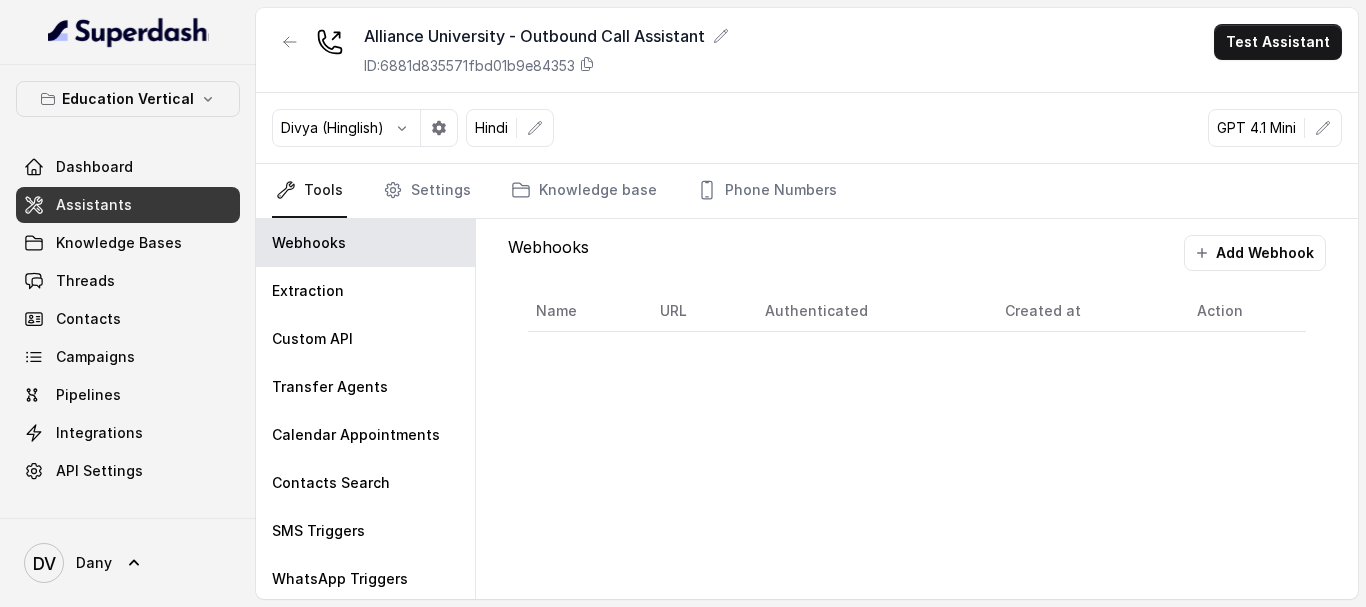 type 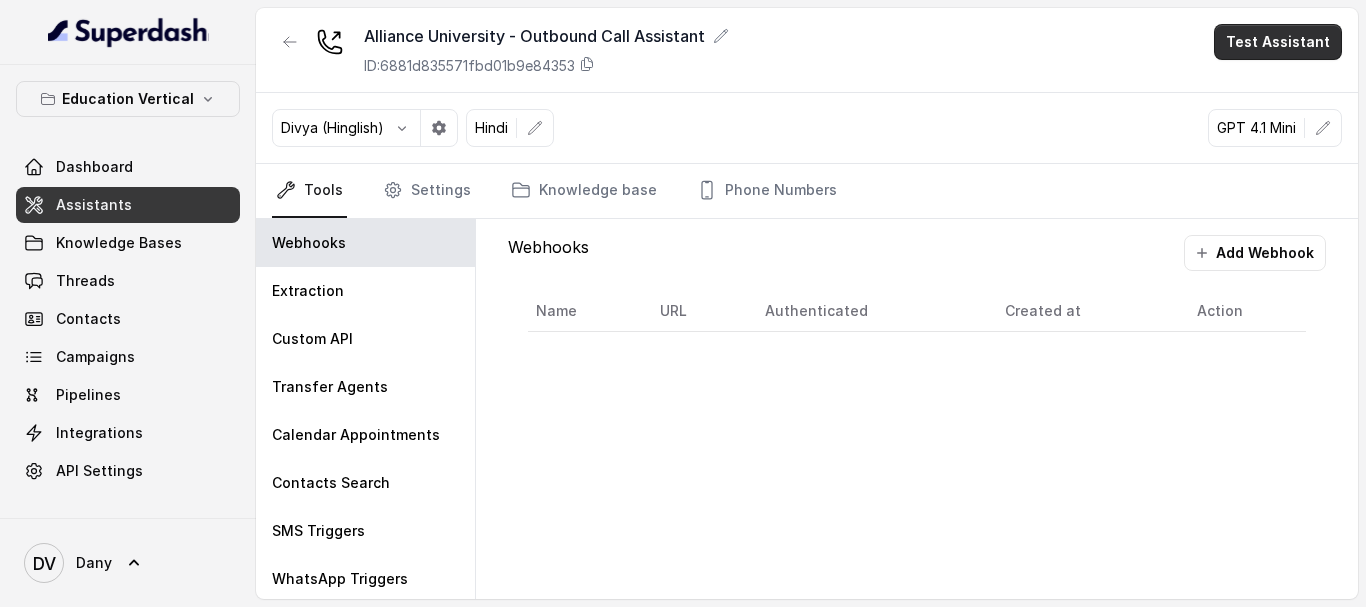 click on "Test Assistant" at bounding box center [1278, 42] 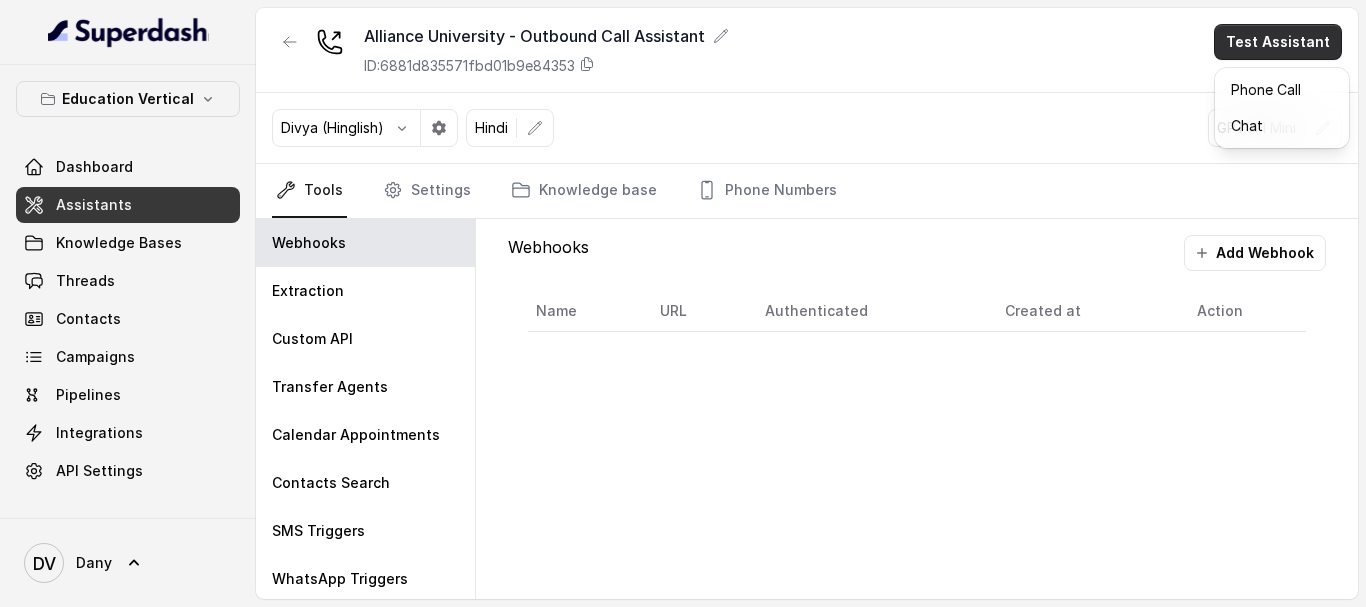 click on "Alliance University - Outbound Call Assistant ID:  [ID] Test Assistant [PERSON] (Hinglish) Hindi GPT 4.1 Mini Tools Settings Knowledge base Phone Numbers Webhooks Extraction Custom API Transfer Agents Calendar Appointments Contacts Search SMS Triggers WhatsApp Triggers End Call Triggers Stop Call Recording Triggers Webhooks  Add Webhook Name URL Authenticated Created at Action" at bounding box center [807, 303] 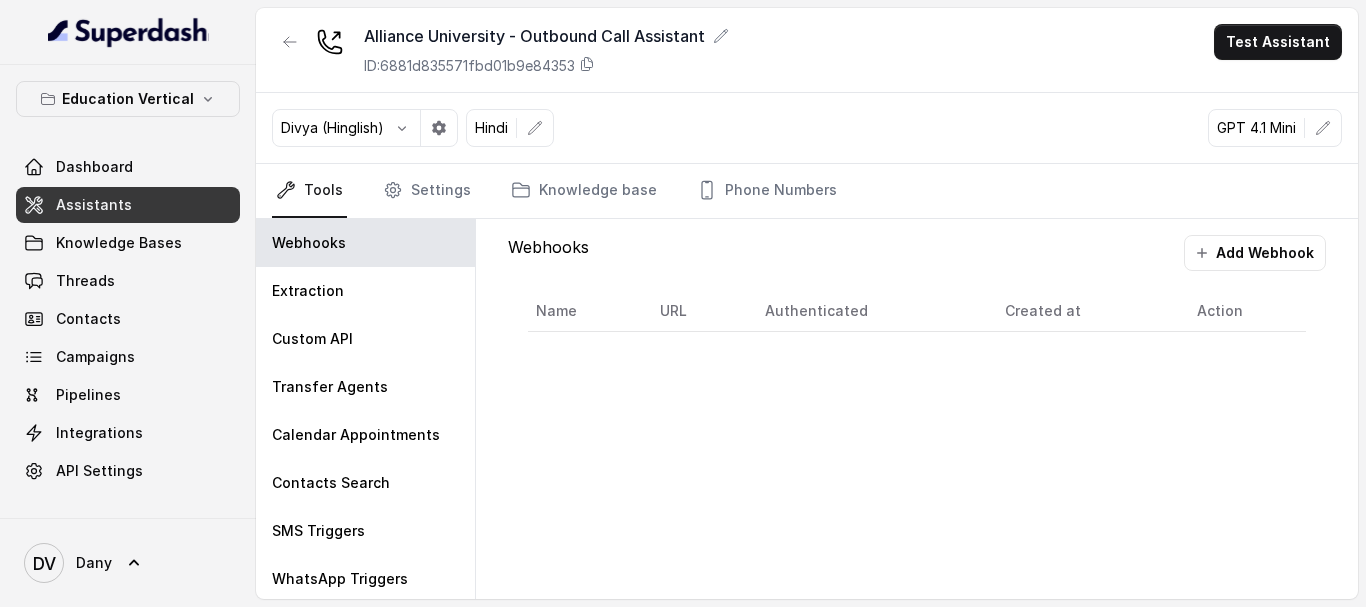 click on "Transfer Agents" at bounding box center (330, 387) 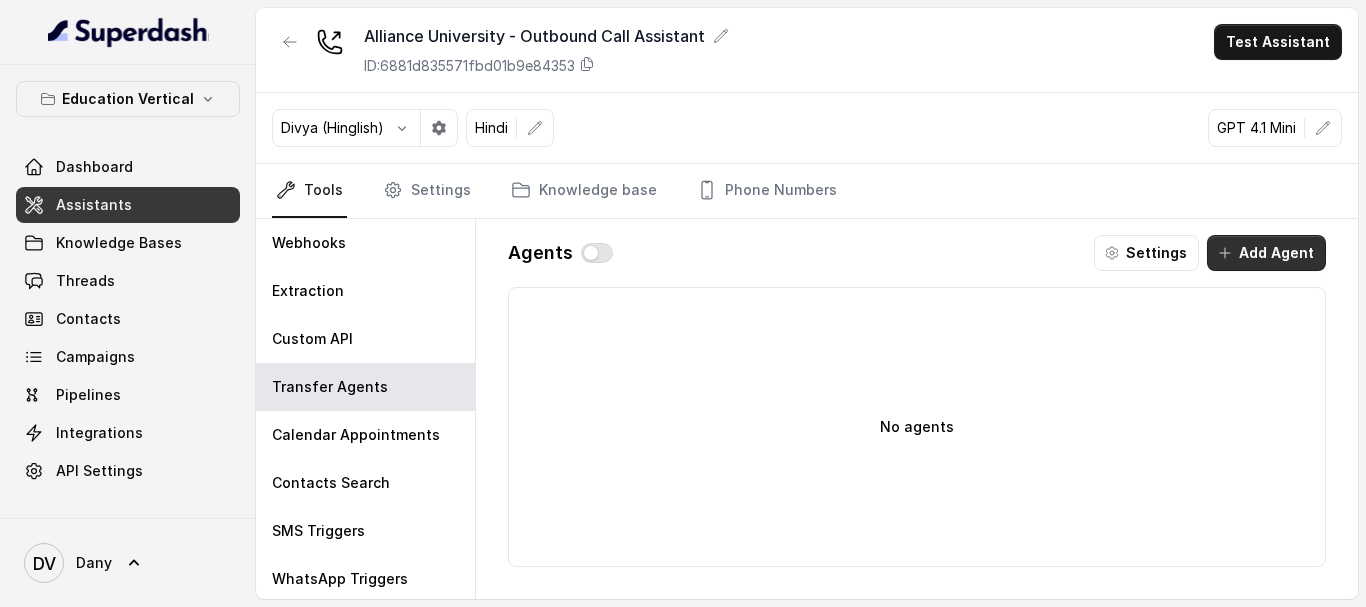 click on "Add Agent" at bounding box center [1266, 253] 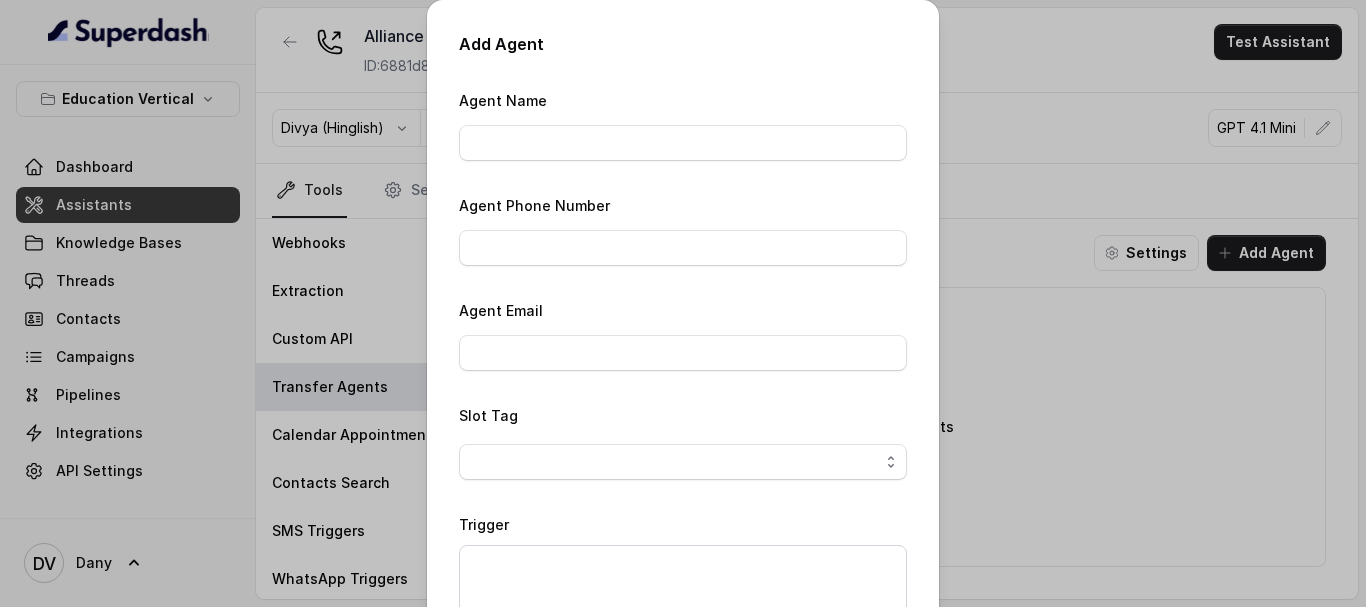 click on "Add Agent Agent Name Agent Phone Number Agent Email Slot Tag Trigger Cancel Add" at bounding box center [683, 303] 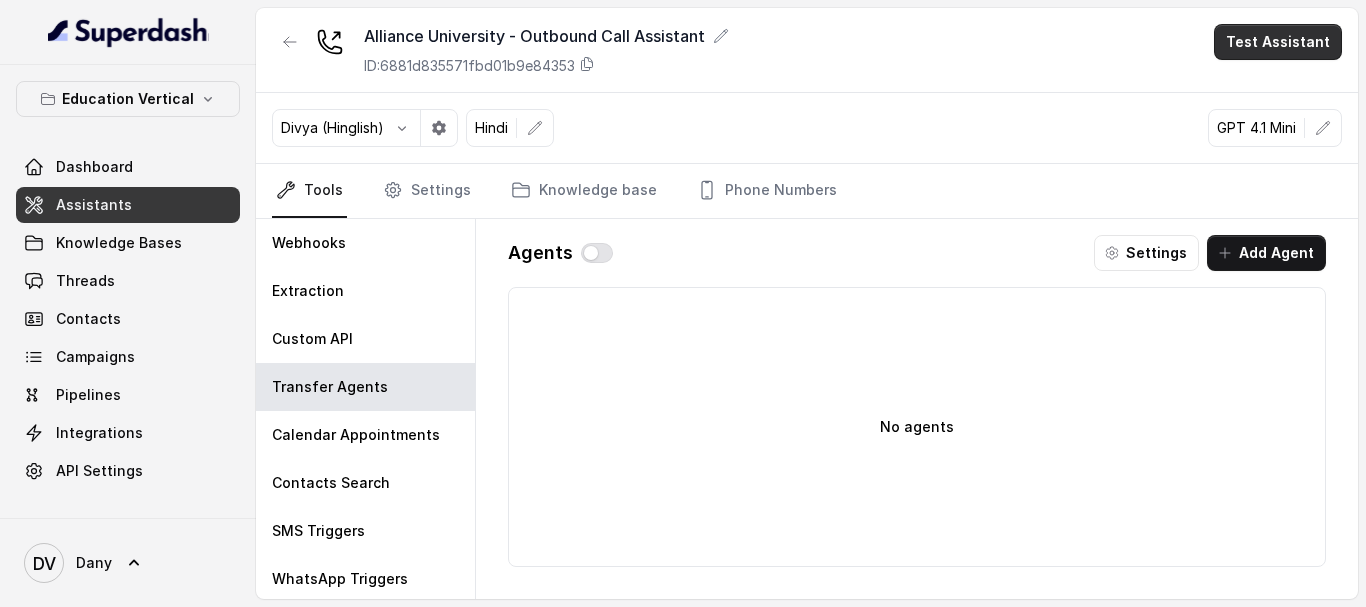 click on "Test Assistant" at bounding box center [1278, 42] 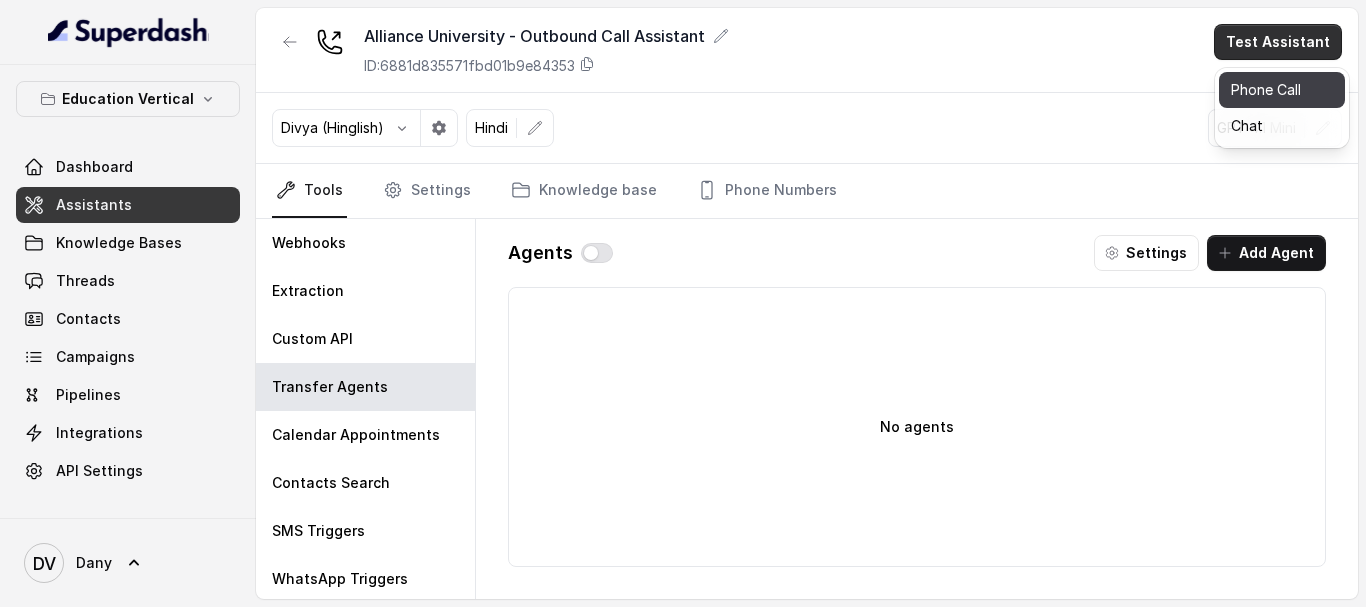 click on "Phone Call" at bounding box center (1282, 90) 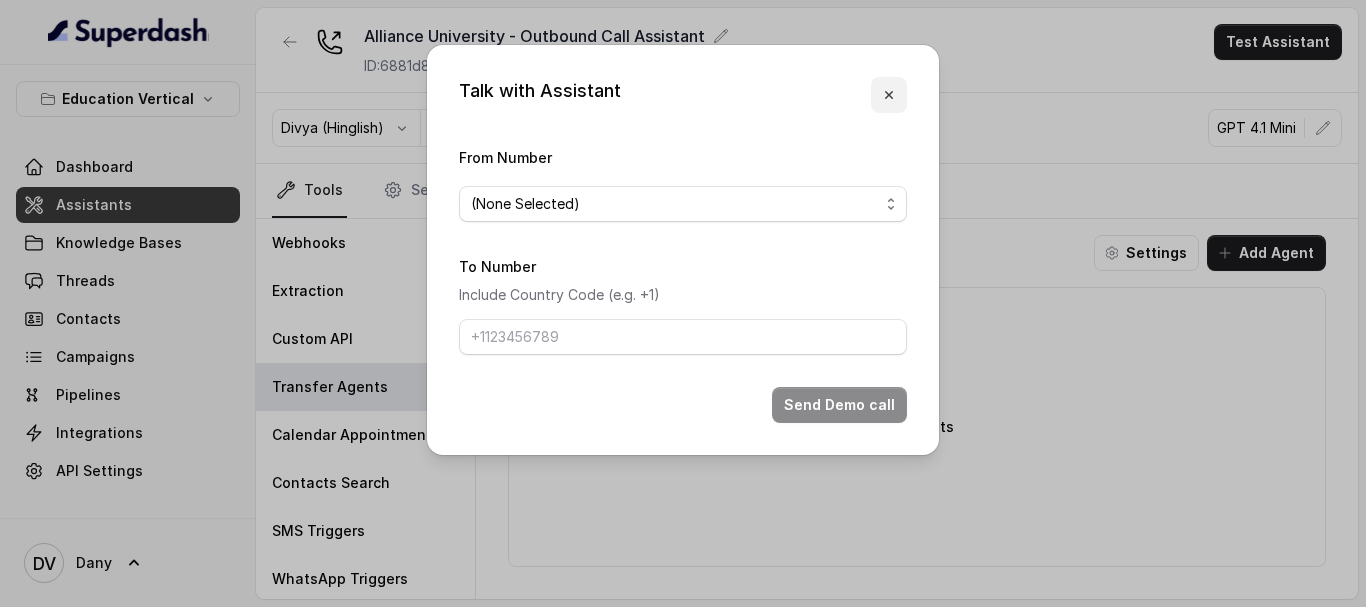 click 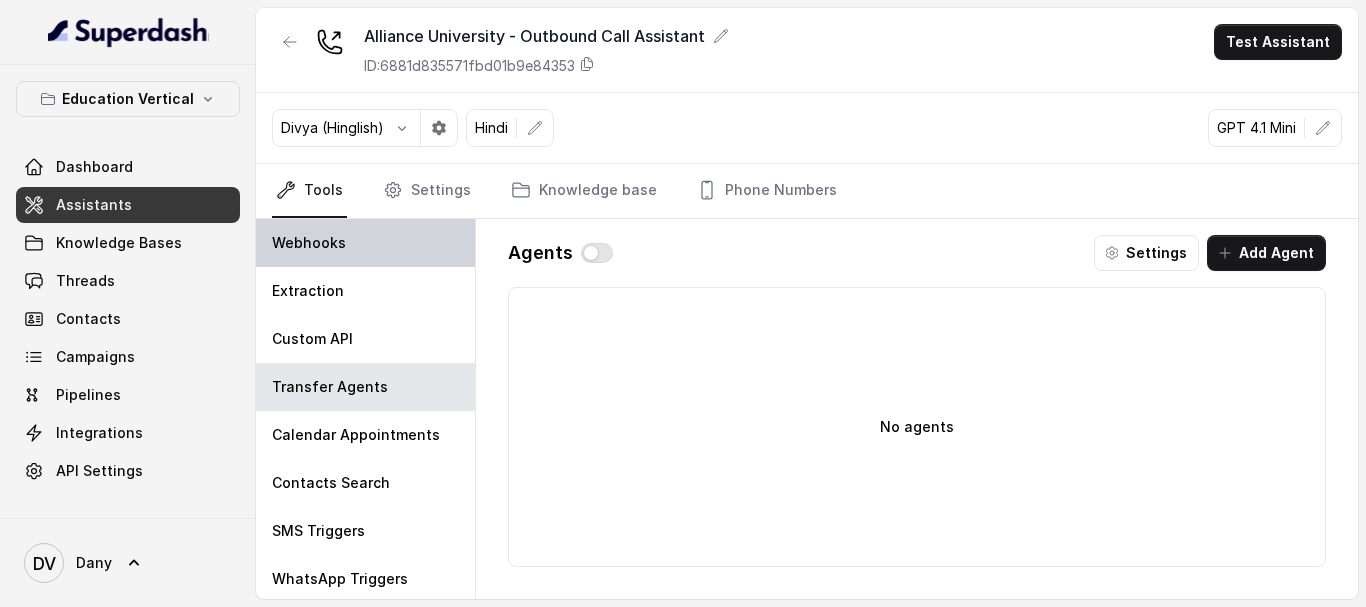 click on "Webhooks" at bounding box center (309, 243) 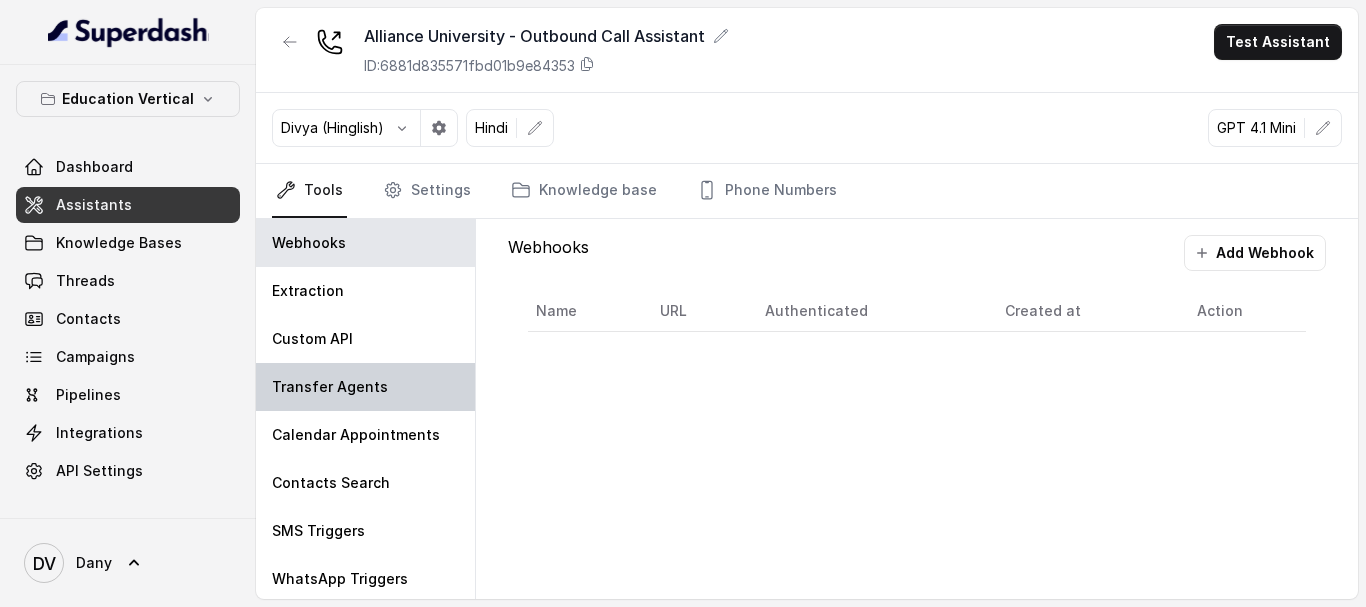click on "Transfer Agents" at bounding box center (365, 387) 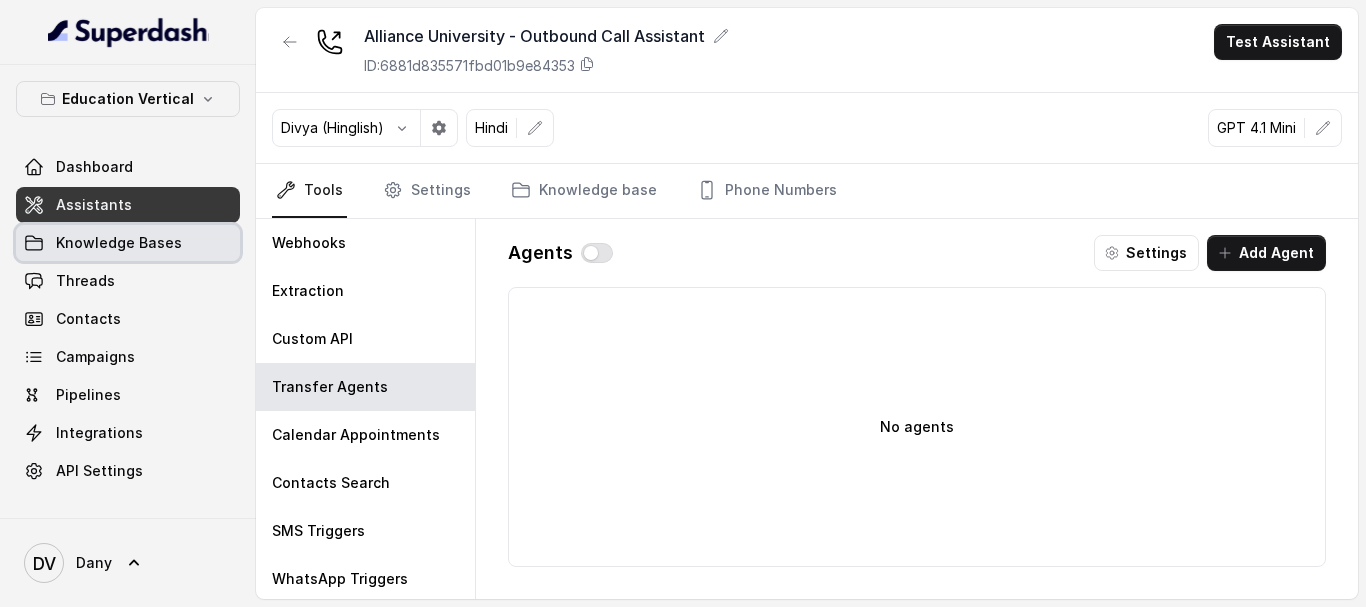 click on "Knowledge Bases" at bounding box center (119, 243) 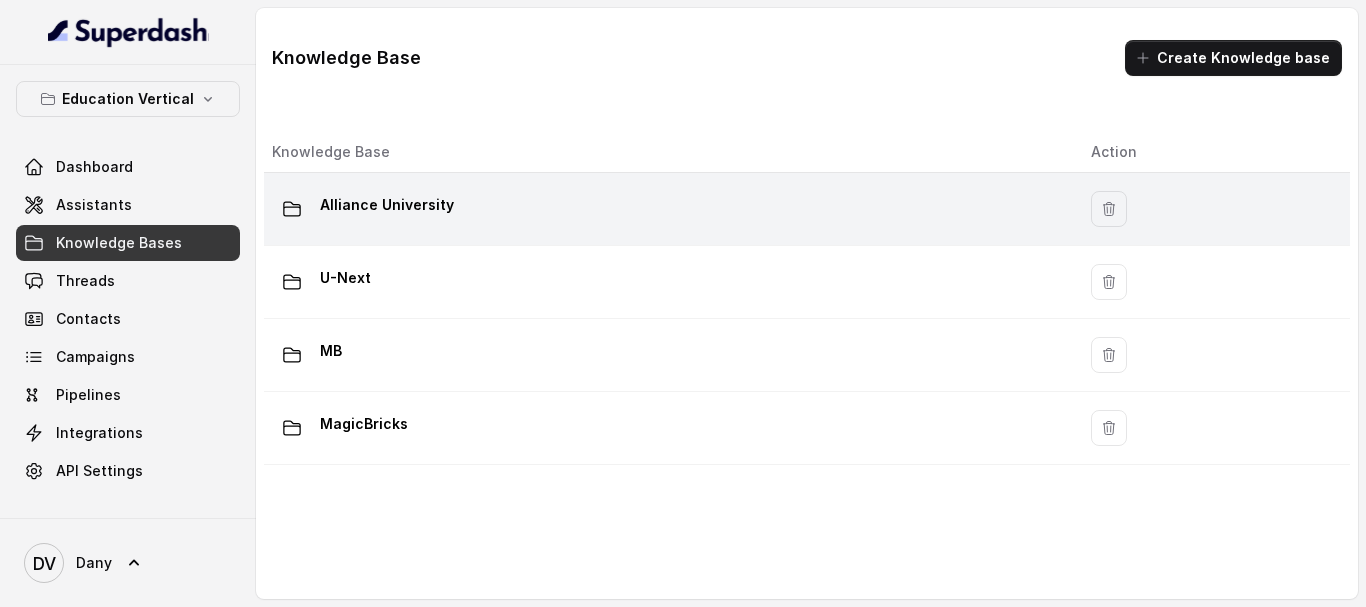 click on "Alliance University" at bounding box center (387, 205) 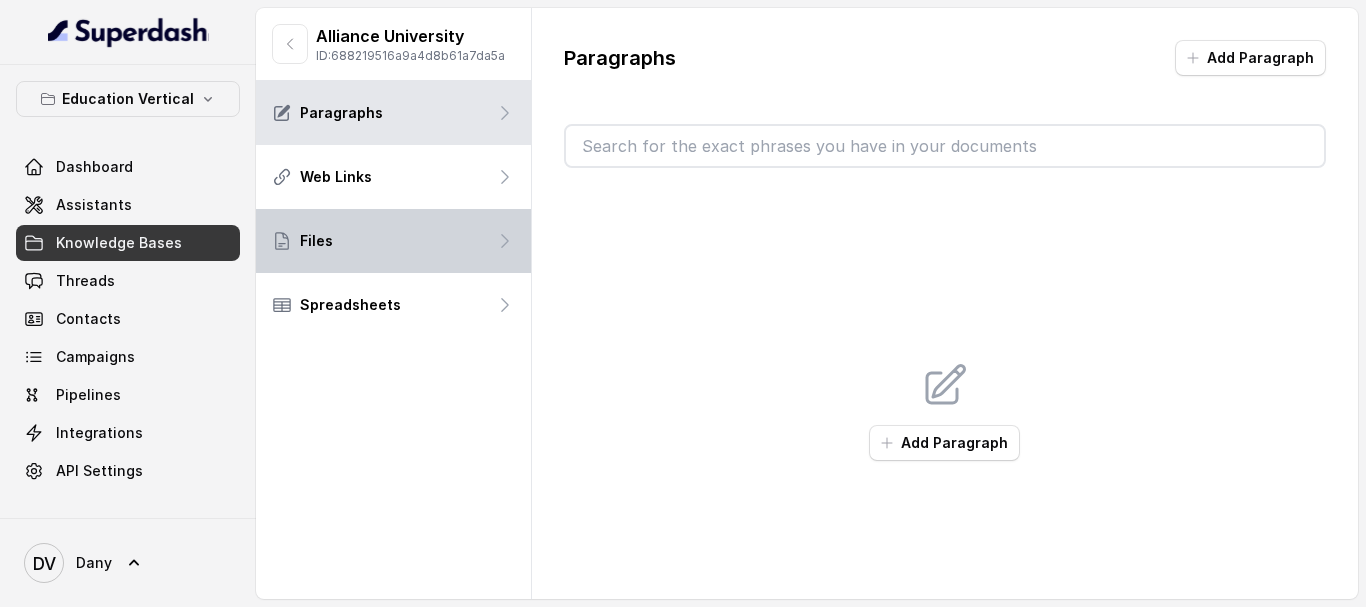click on "Files" at bounding box center (316, 241) 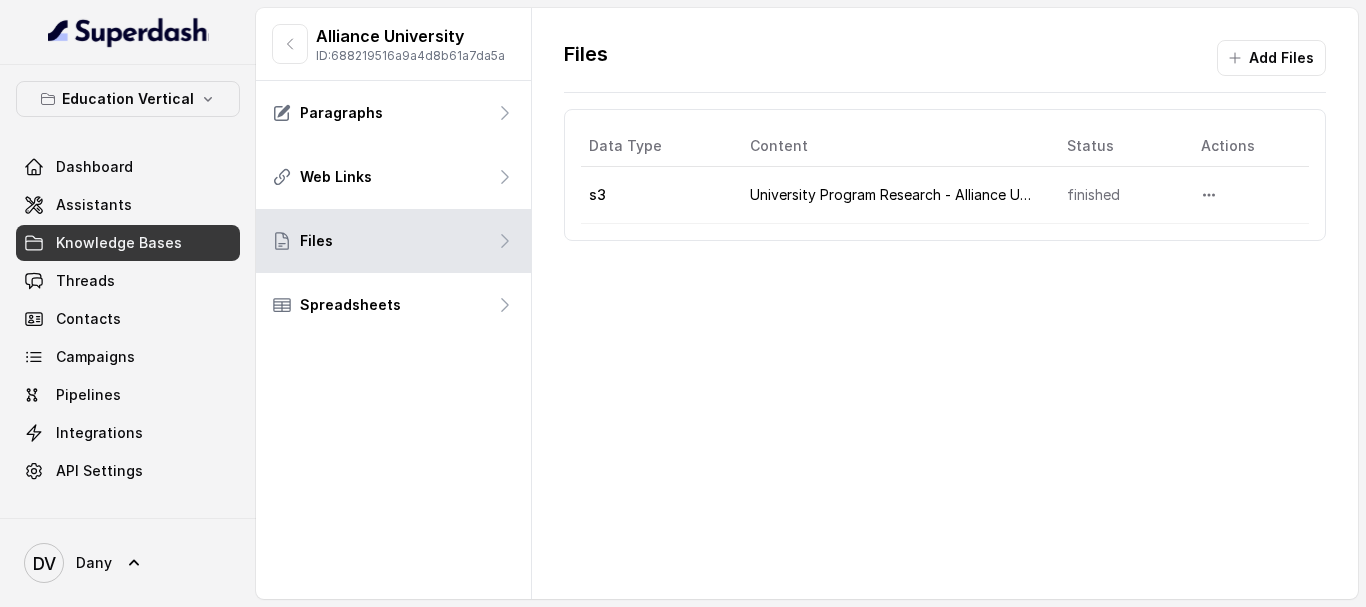 click on "University Program Research - Alliance University.docx" at bounding box center [892, 195] 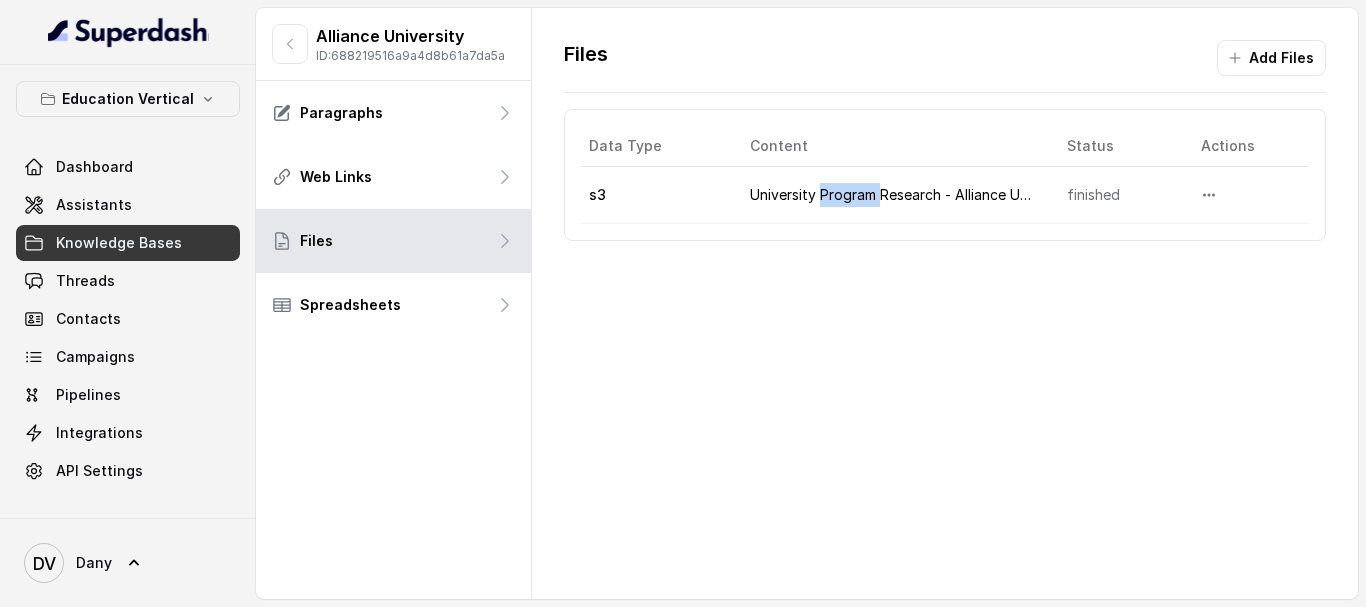 click on "University Program Research - Alliance University.docx" at bounding box center [892, 195] 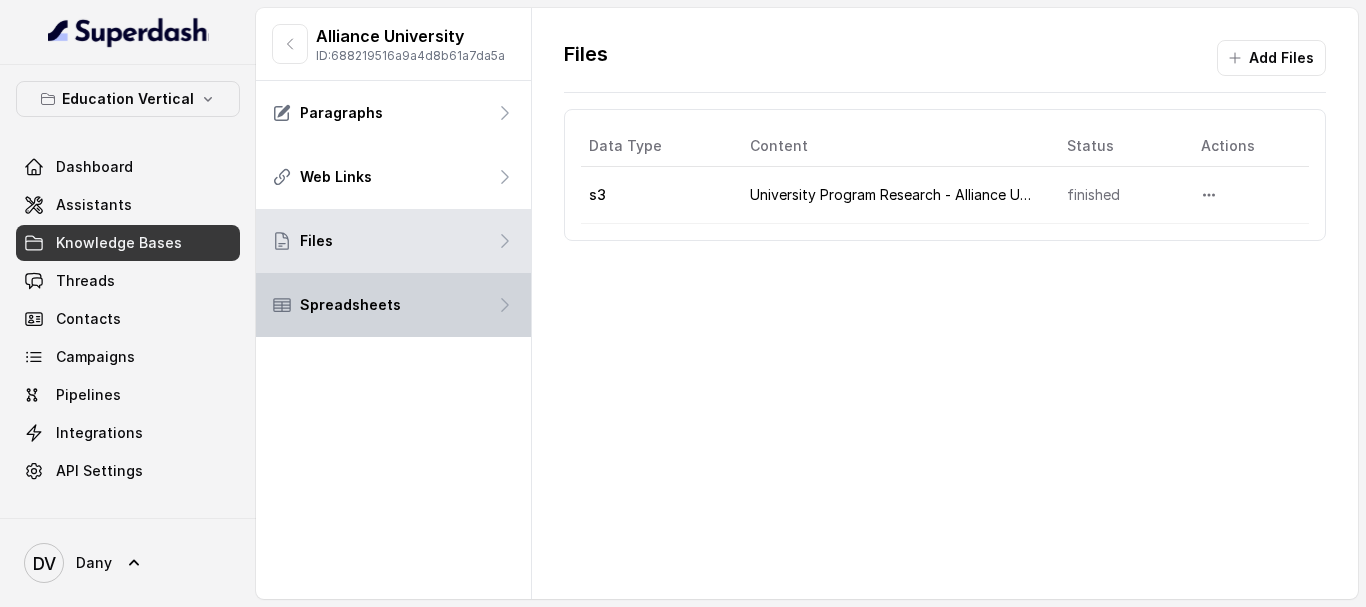 click on "Spreadsheets" at bounding box center [393, 305] 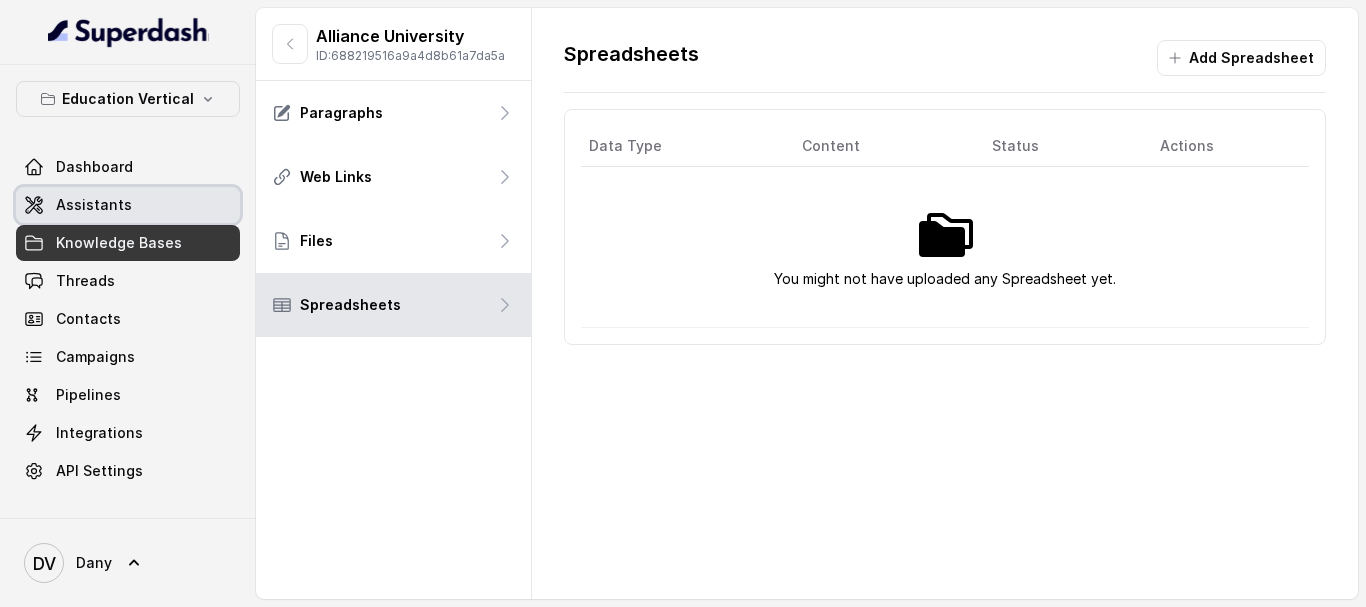 click on "Assistants" at bounding box center [94, 205] 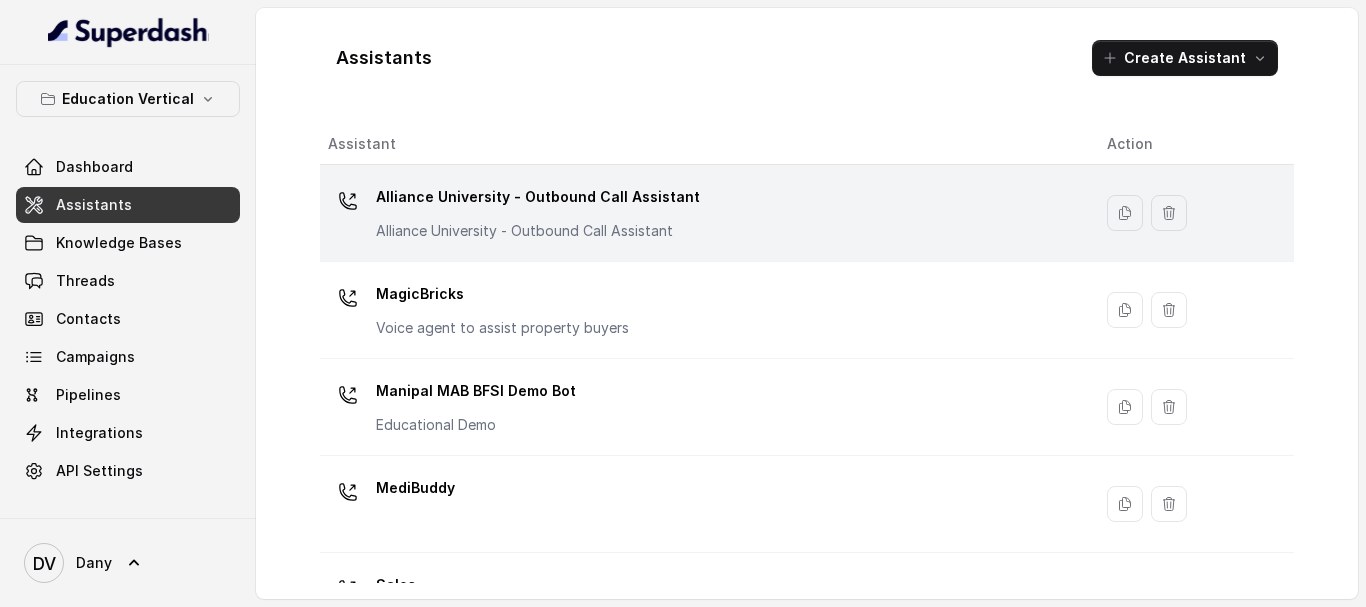 click on "Alliance University - Outbound Call Assistant" at bounding box center (538, 197) 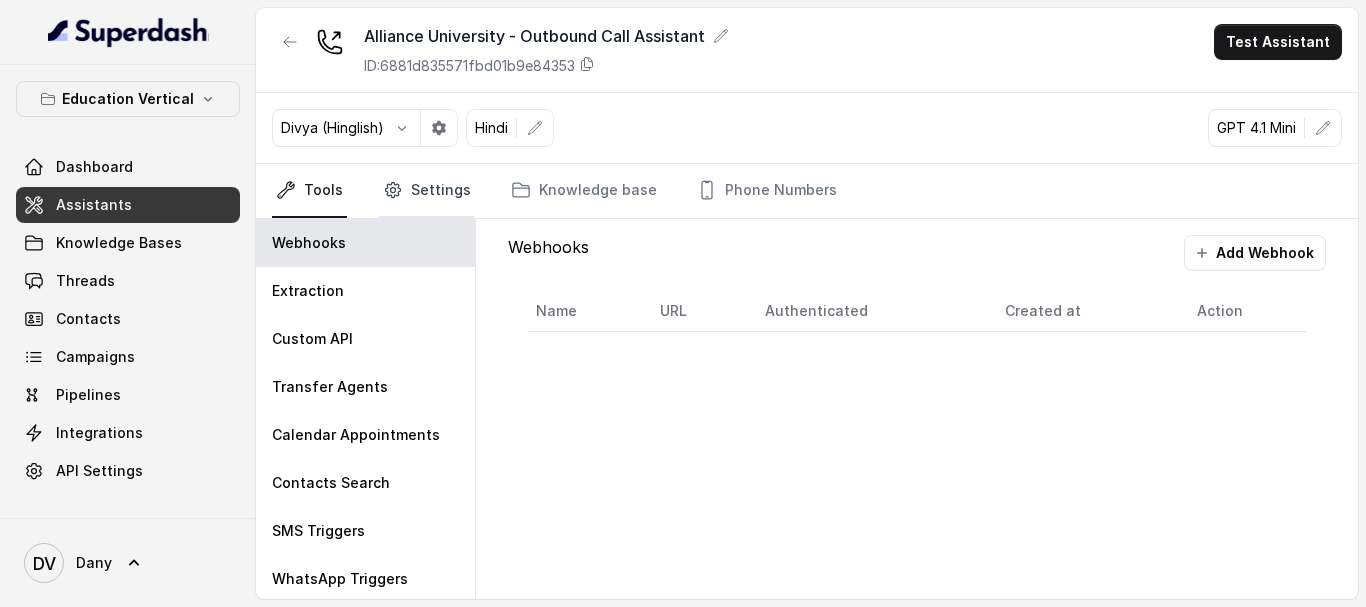 click on "Settings" at bounding box center [427, 191] 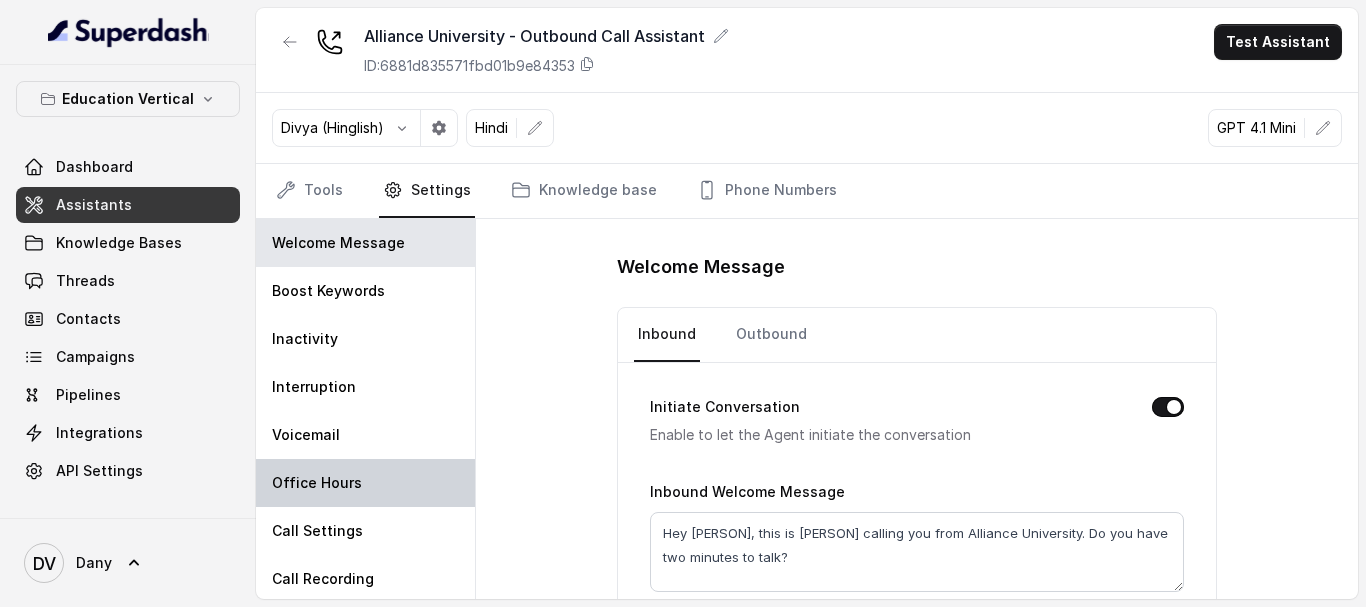 scroll, scrollTop: 52, scrollLeft: 0, axis: vertical 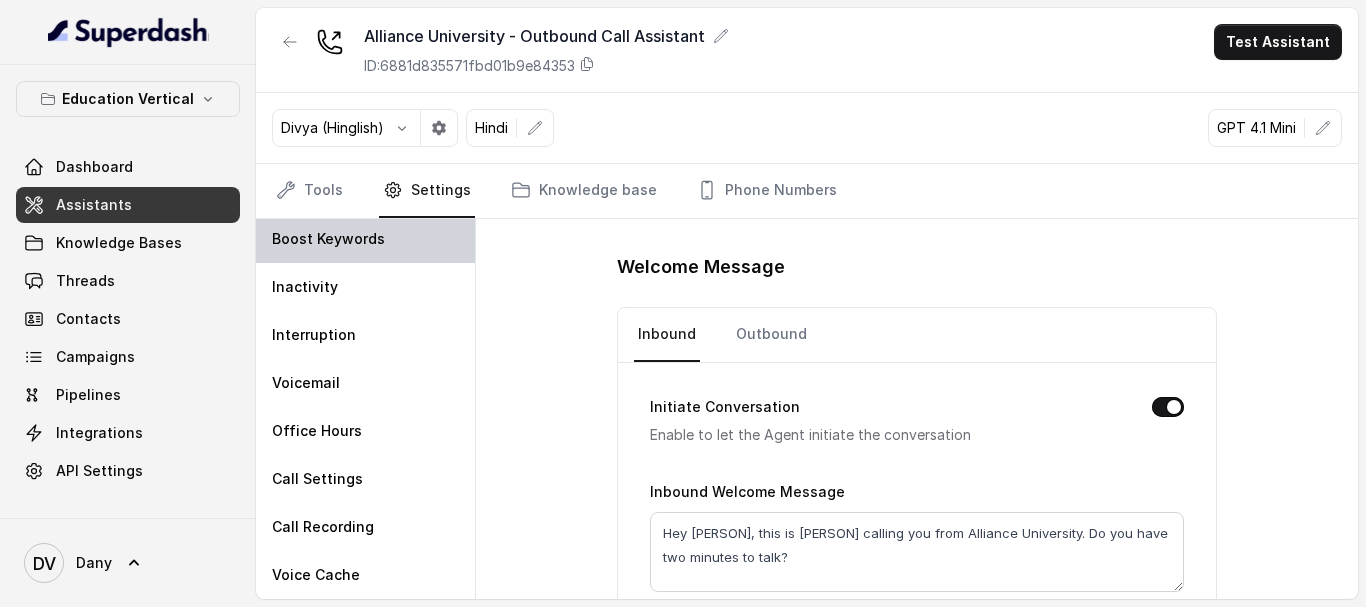 click on "Boost Keywords" at bounding box center [328, 239] 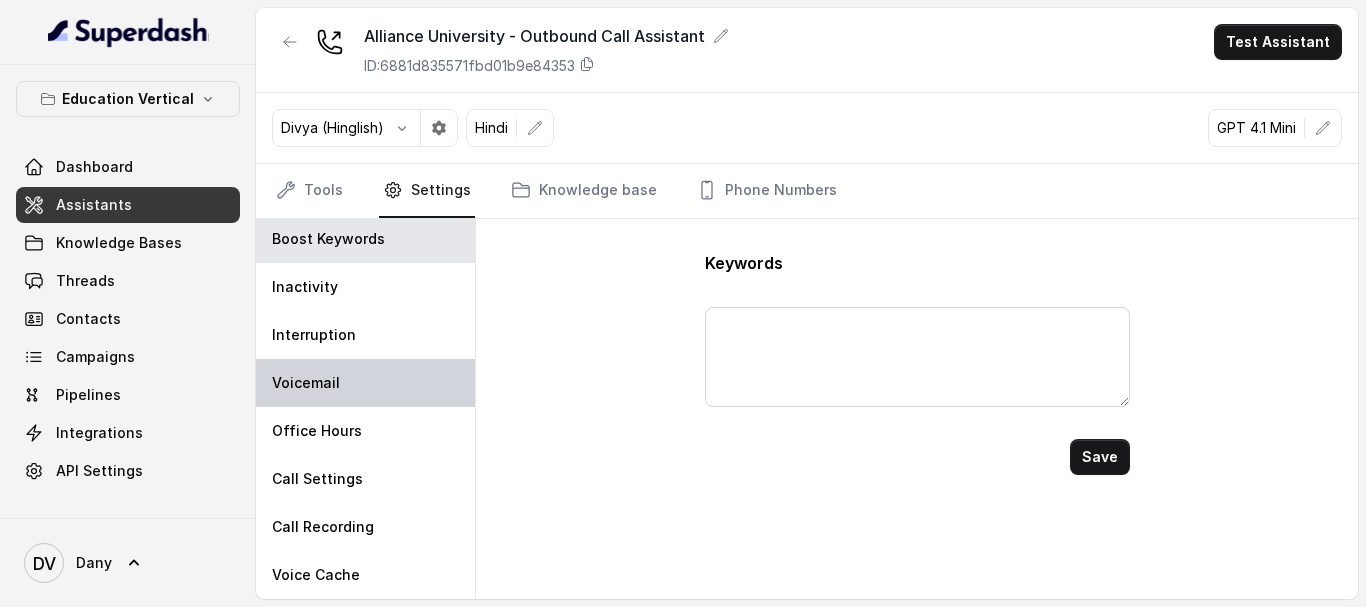 scroll, scrollTop: 0, scrollLeft: 0, axis: both 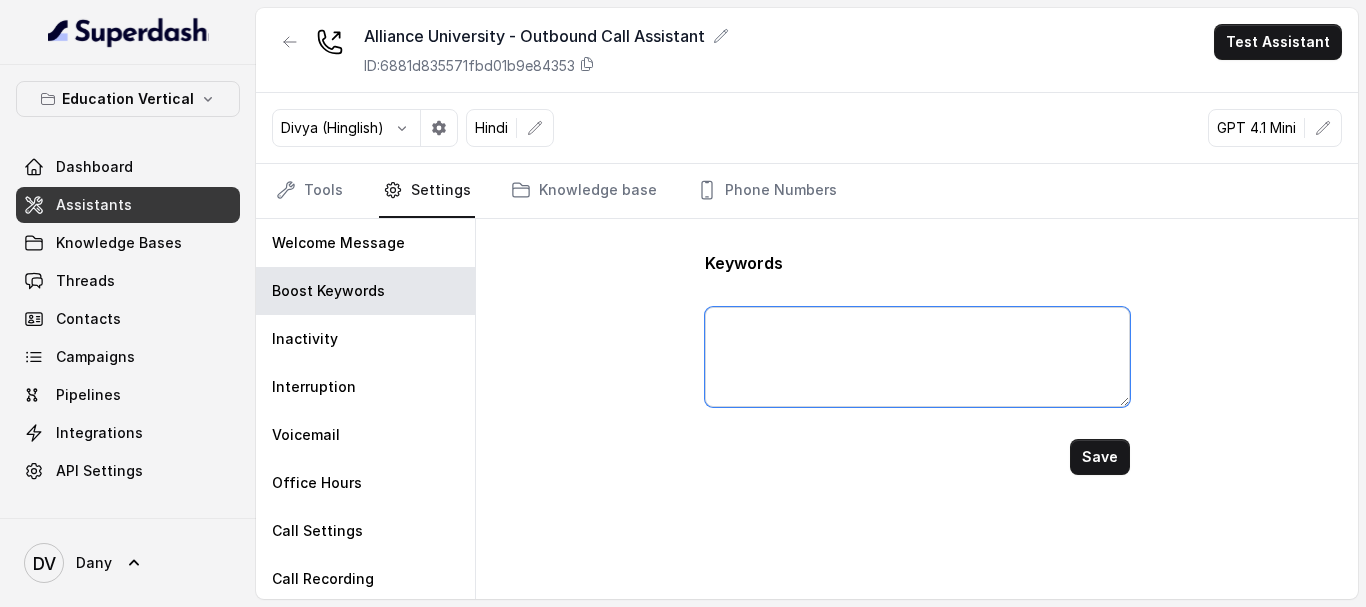 click at bounding box center (917, 357) 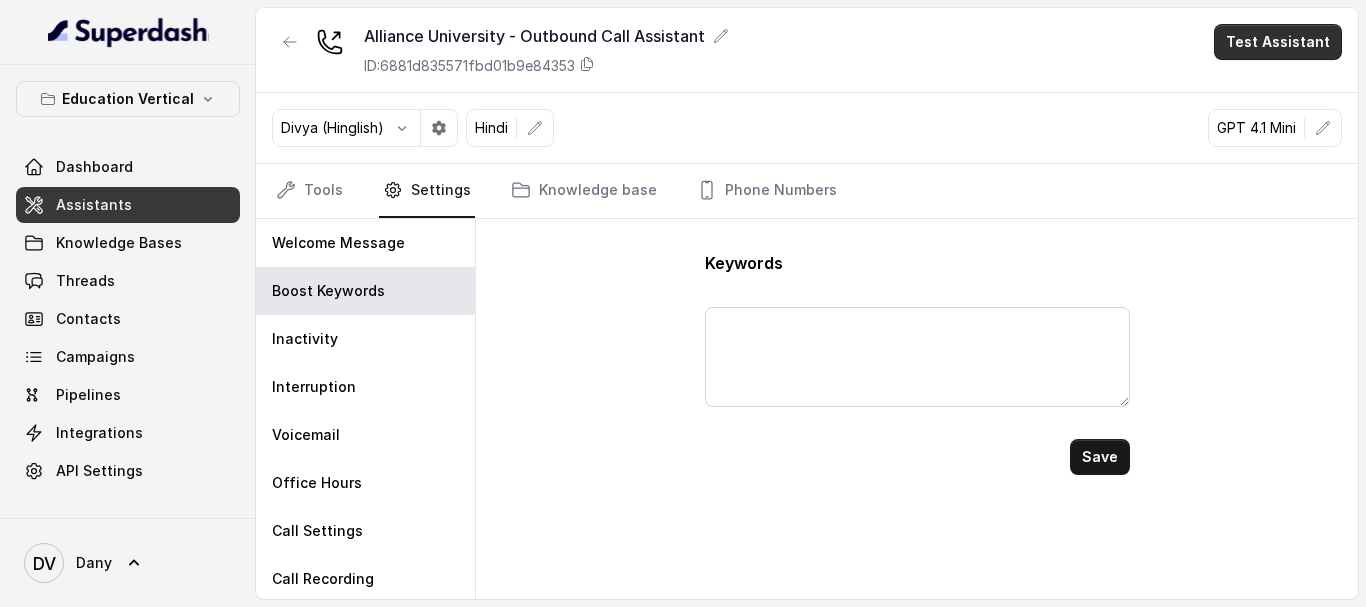 click on "Test Assistant" at bounding box center [1278, 42] 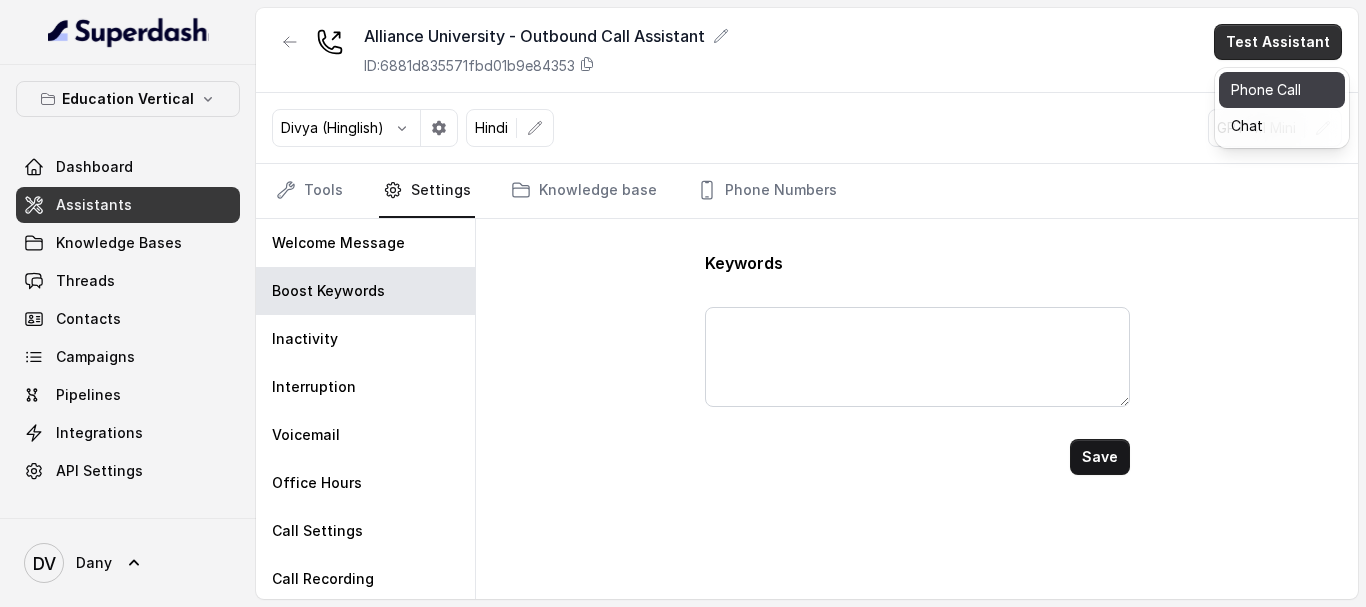 click on "Phone Call" at bounding box center (1282, 90) 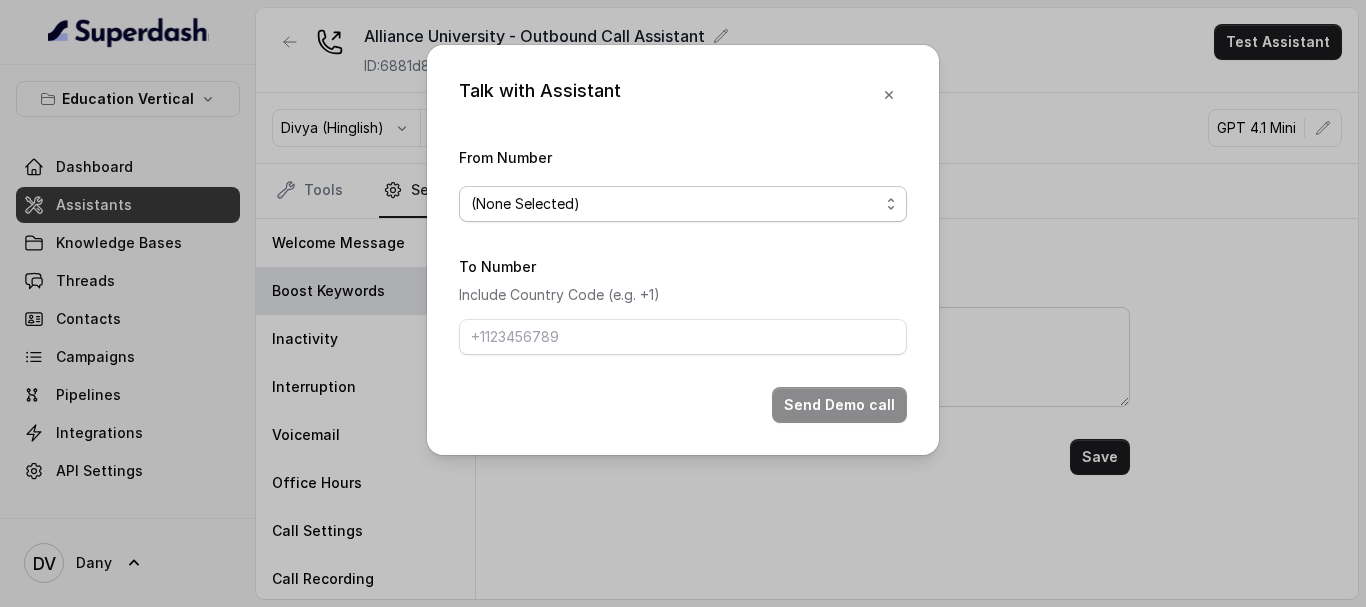 click on "(None Selected)" at bounding box center [675, 204] 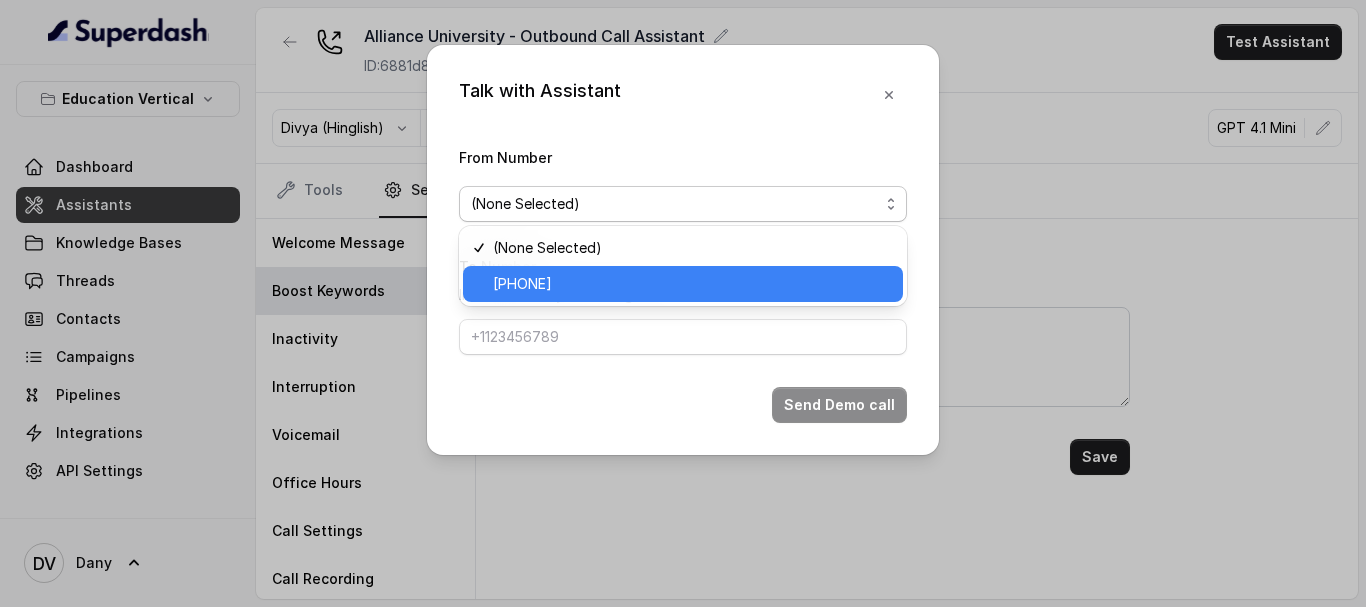 click on "[PHONE]" at bounding box center [692, 284] 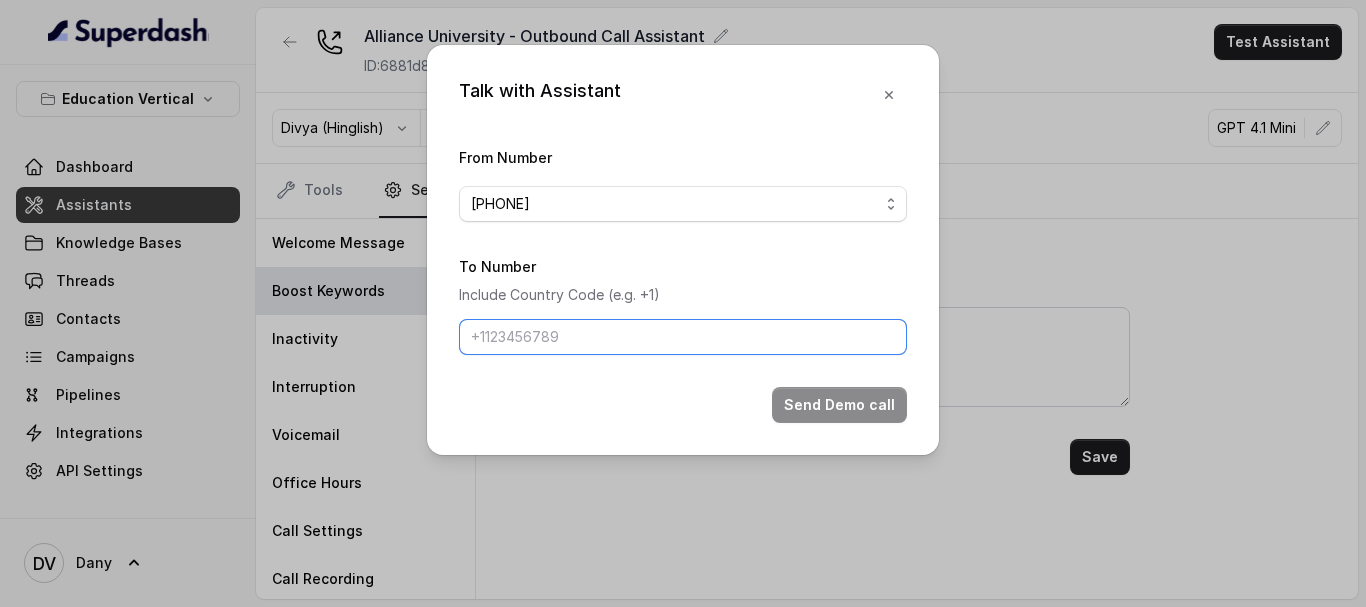 click on "To Number" at bounding box center (683, 337) 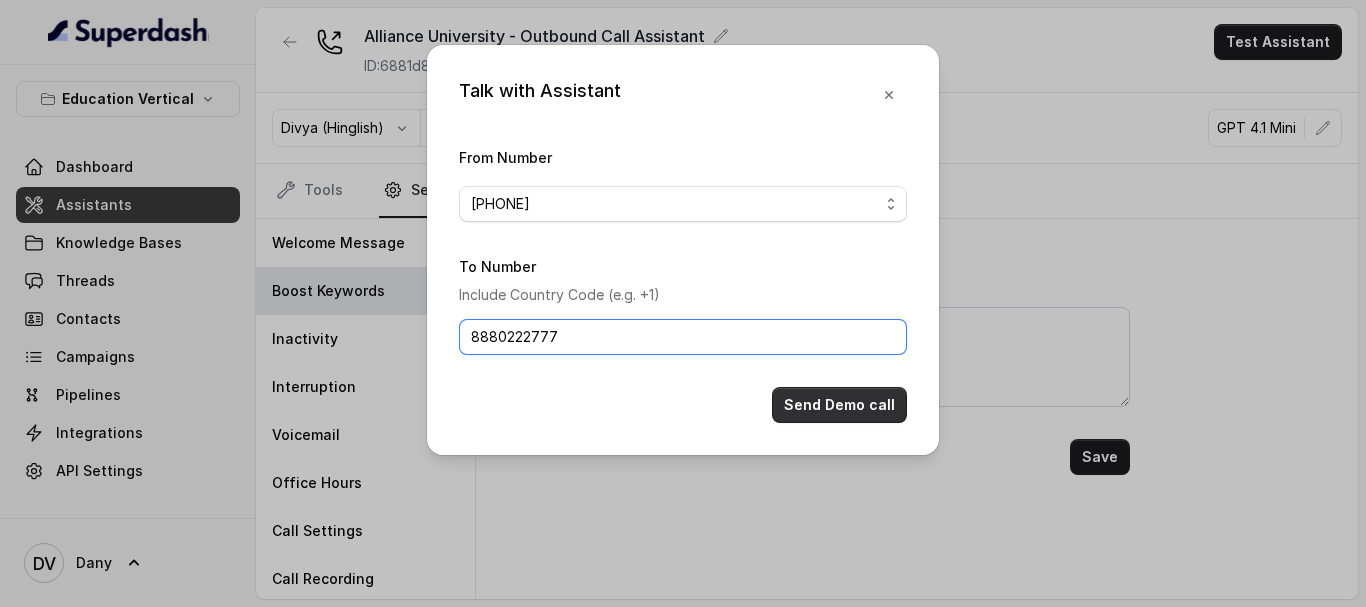 type on "8880222777" 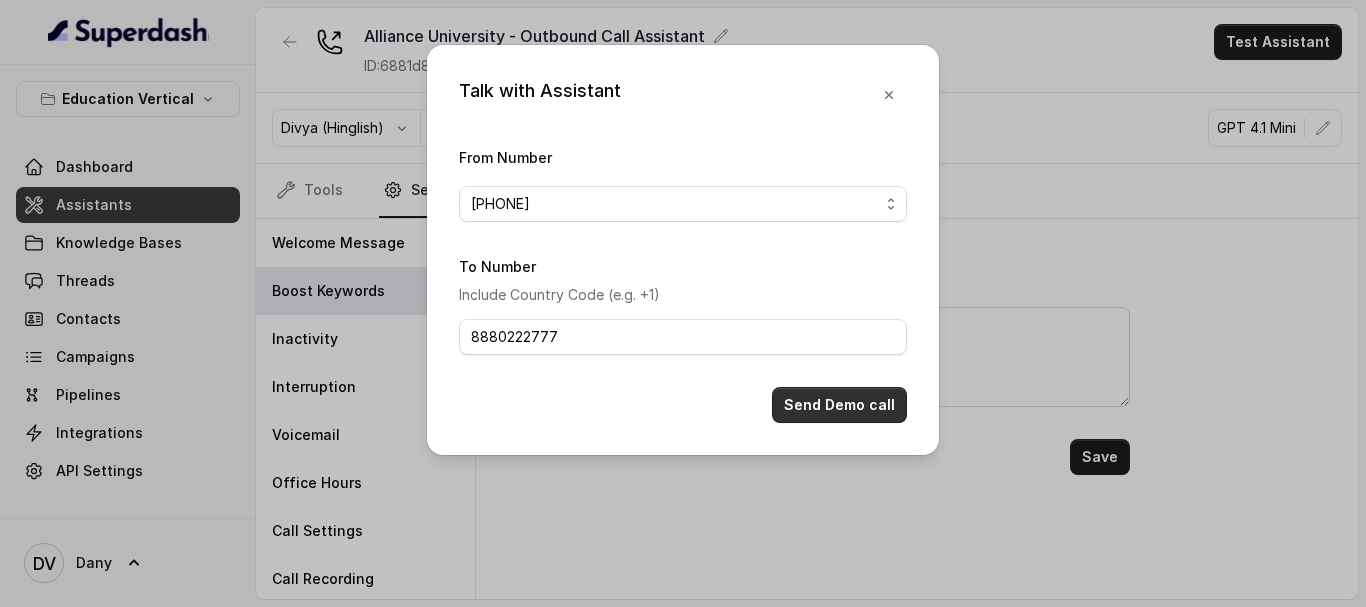 click on "Send Demo call" at bounding box center [839, 405] 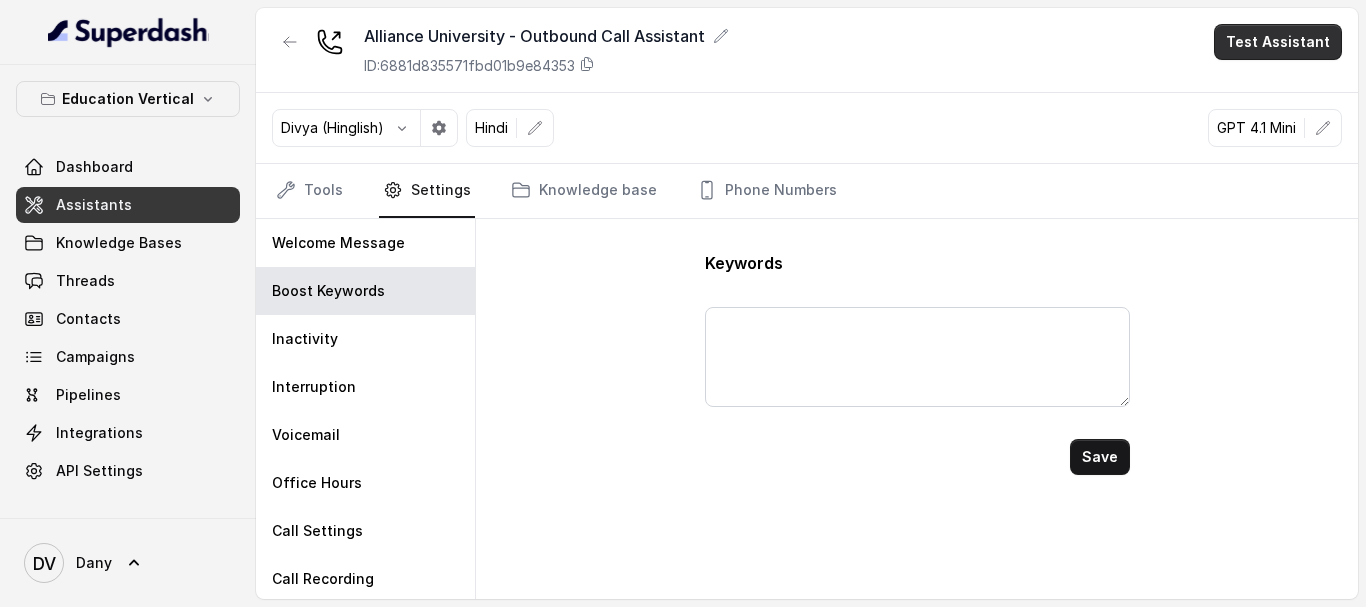 click on "Test Assistant" at bounding box center [1278, 42] 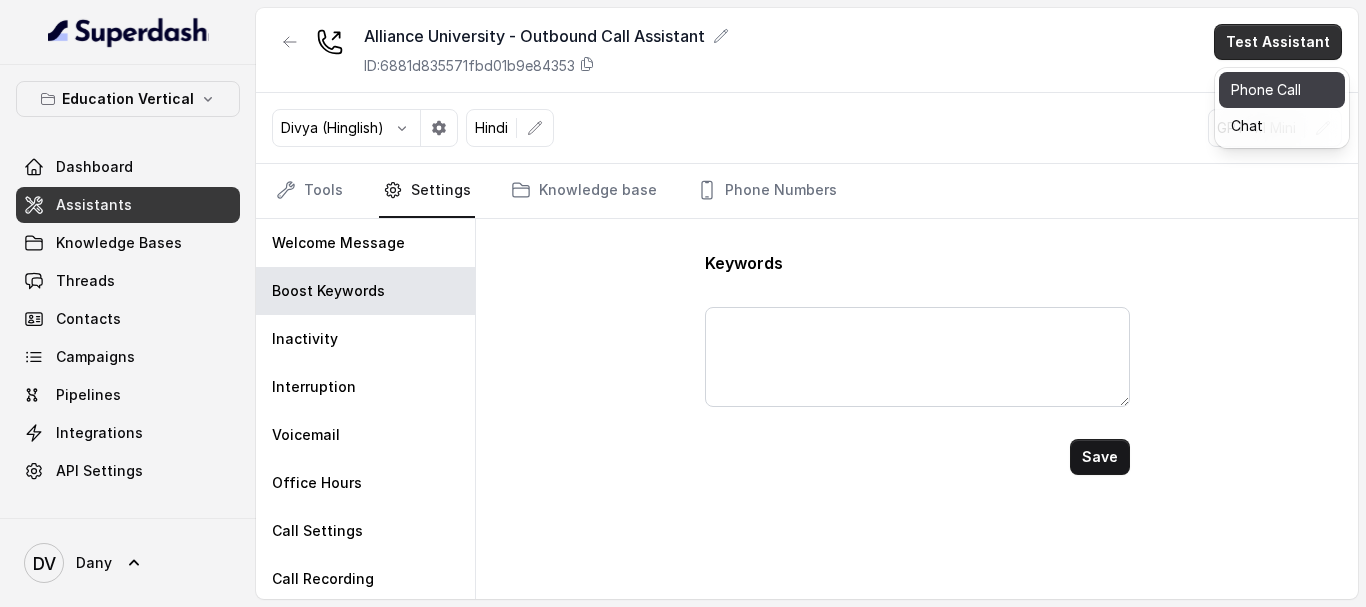 click on "Phone Call" at bounding box center (1282, 90) 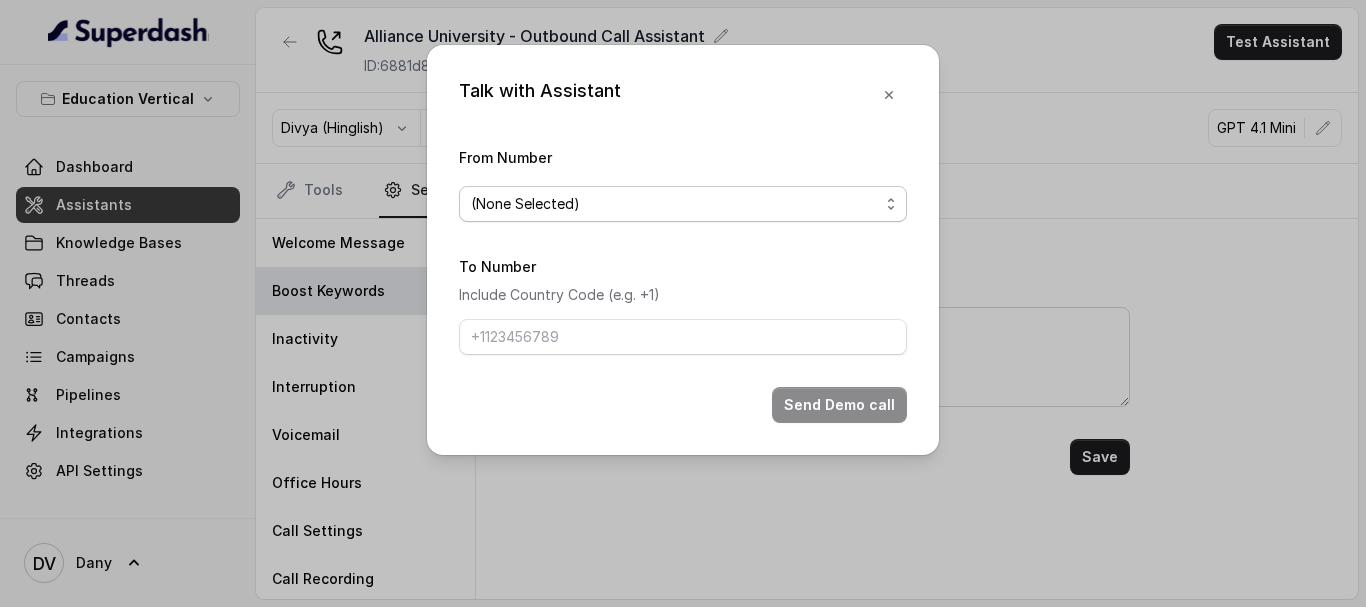 click on "(None Selected)" at bounding box center [675, 204] 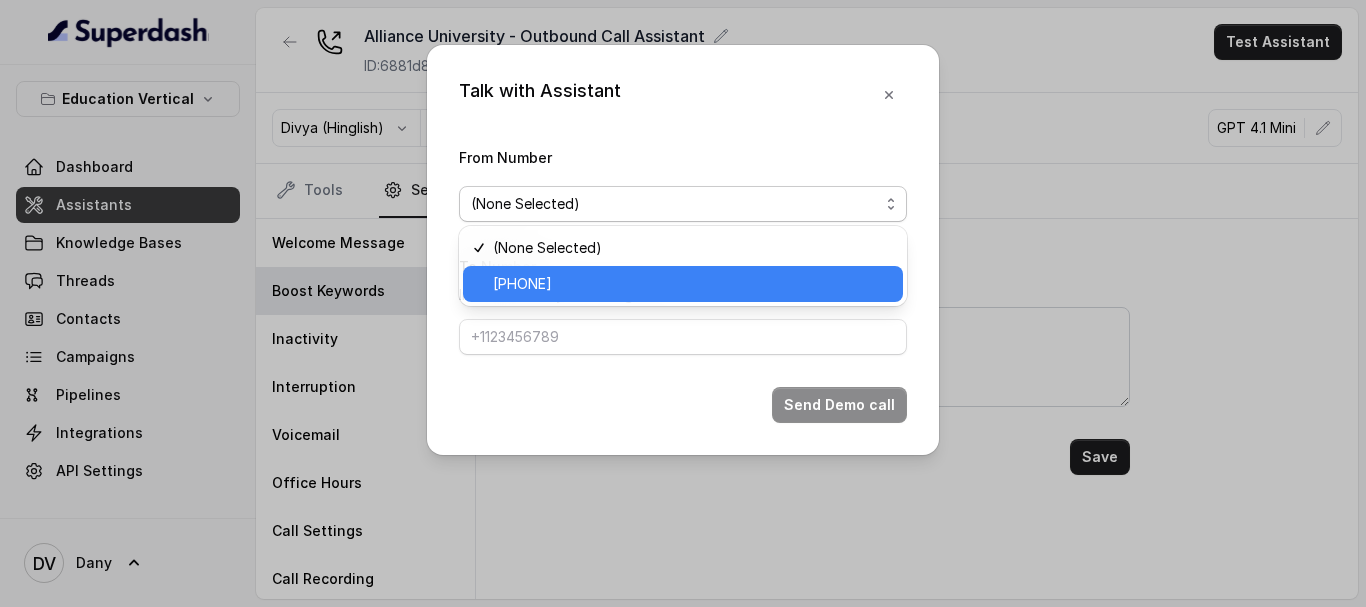 click on "[PHONE]" at bounding box center (522, 284) 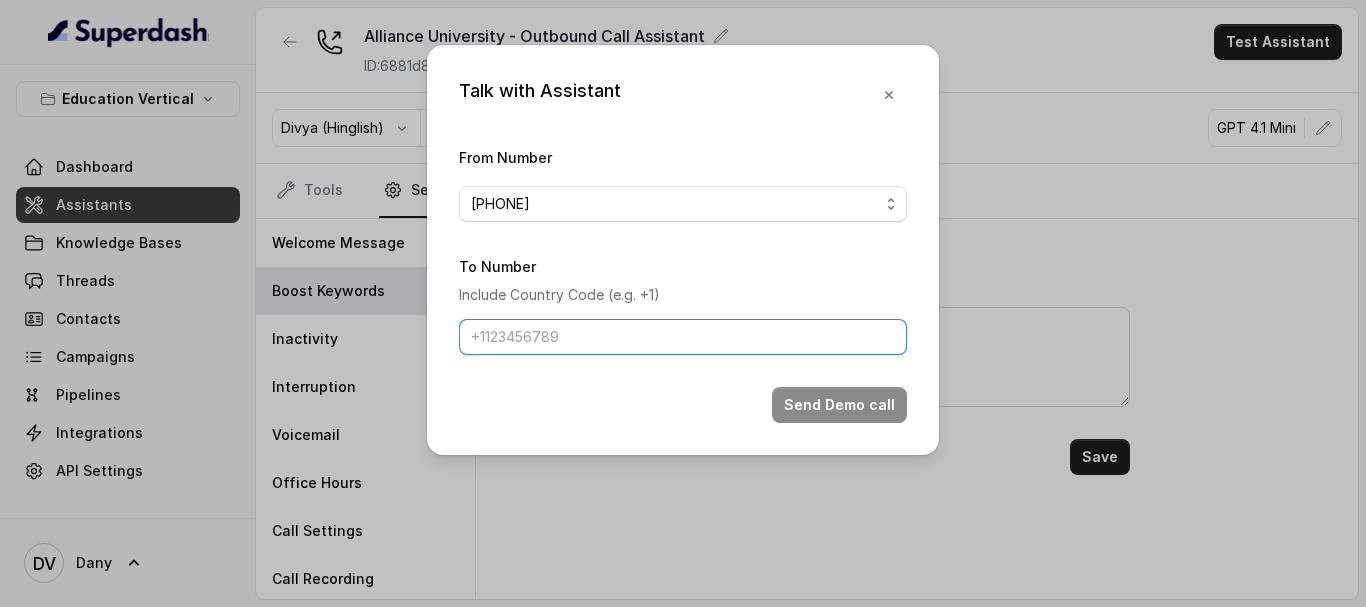 click on "To Number" at bounding box center (683, 337) 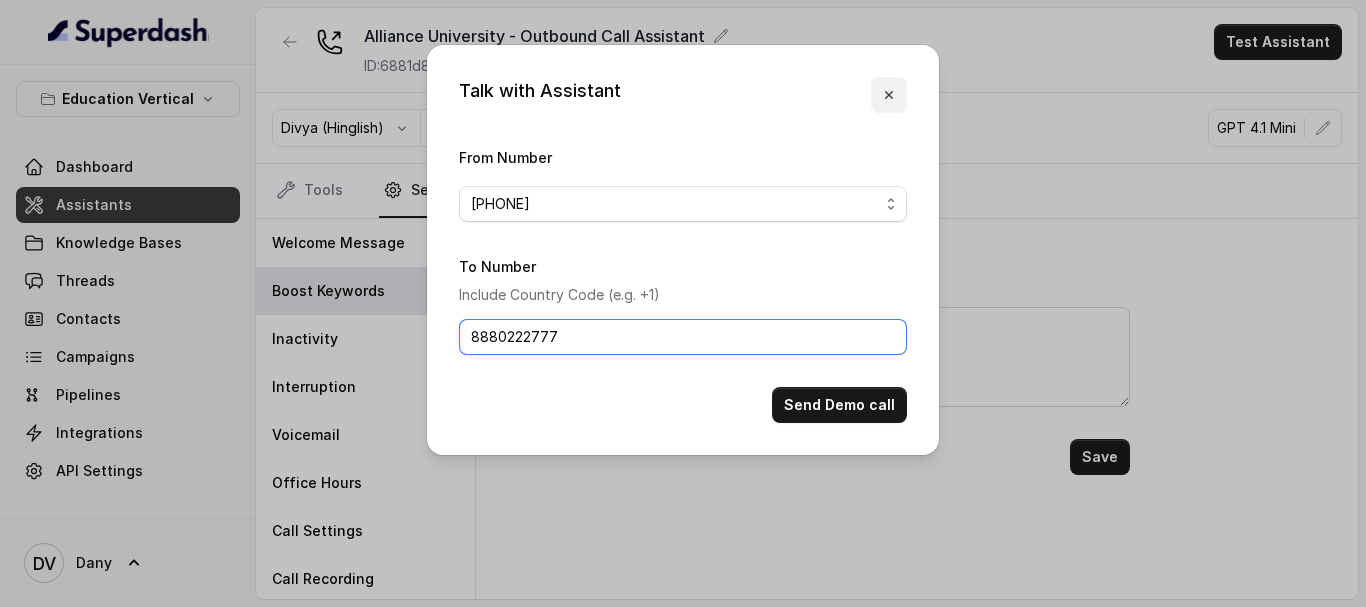 type on "8880222777" 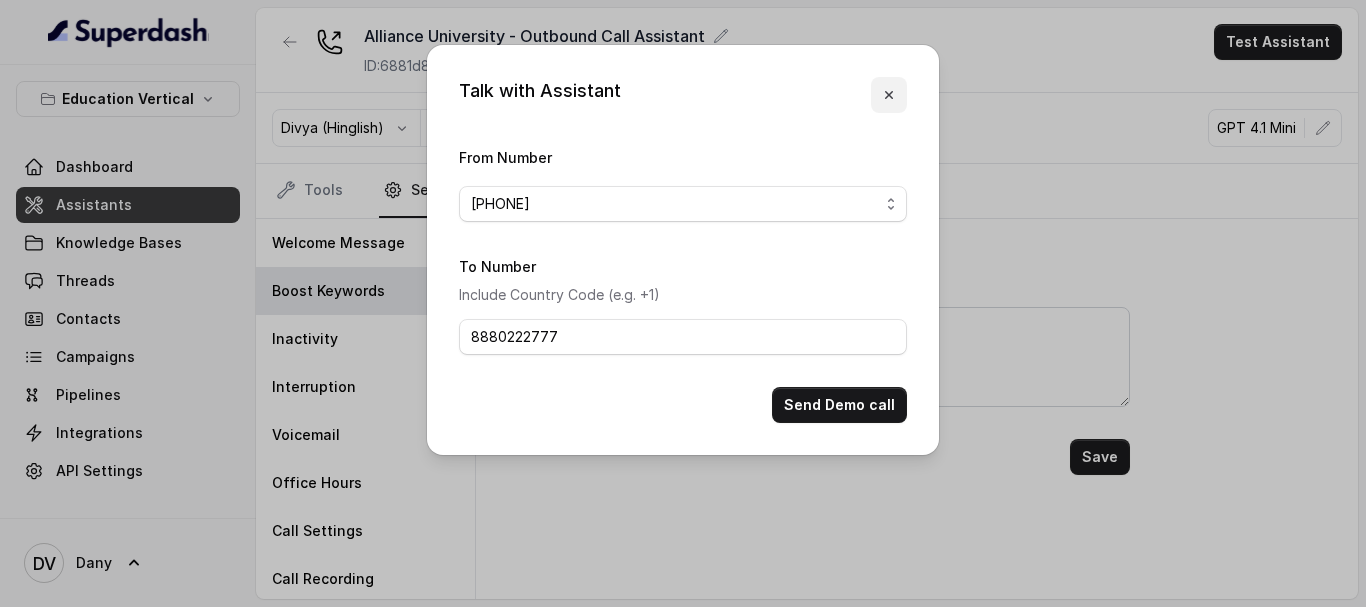 click 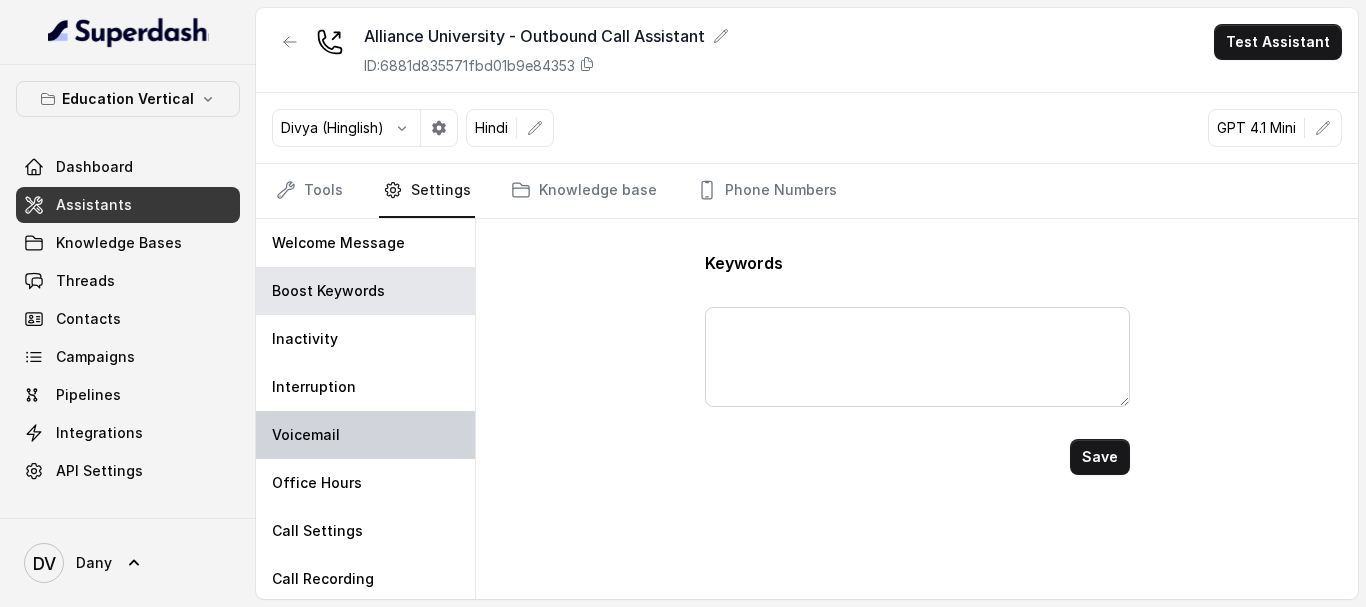 scroll, scrollTop: 52, scrollLeft: 0, axis: vertical 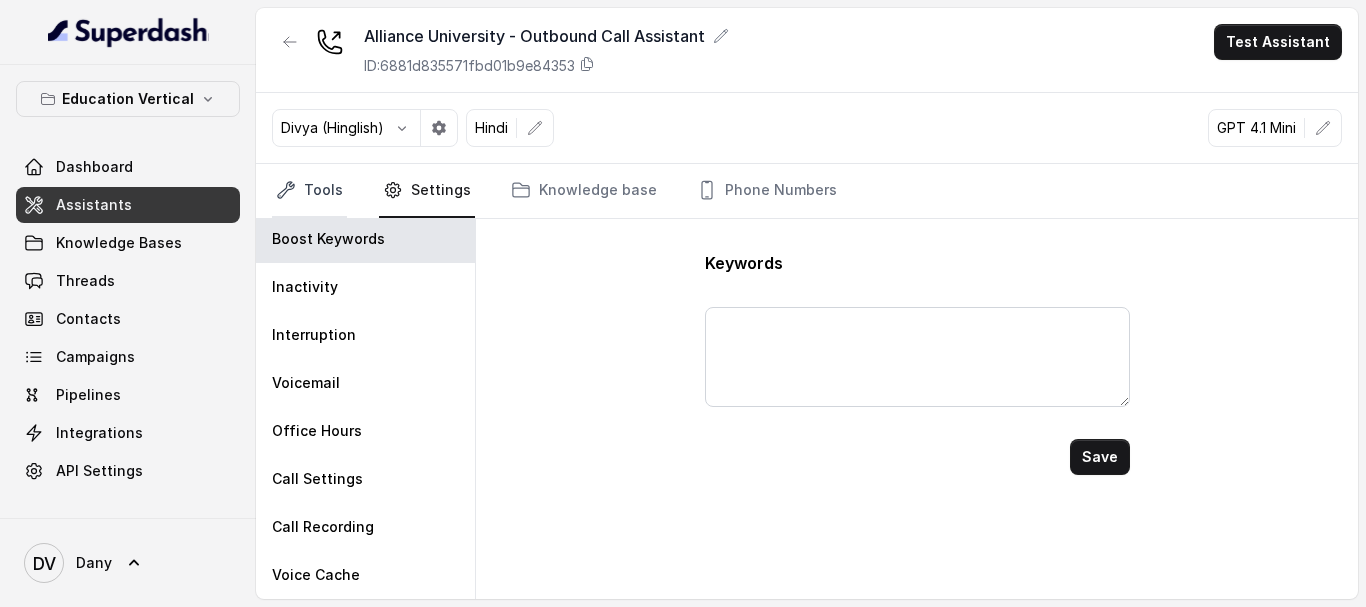 click on "Tools" at bounding box center (309, 191) 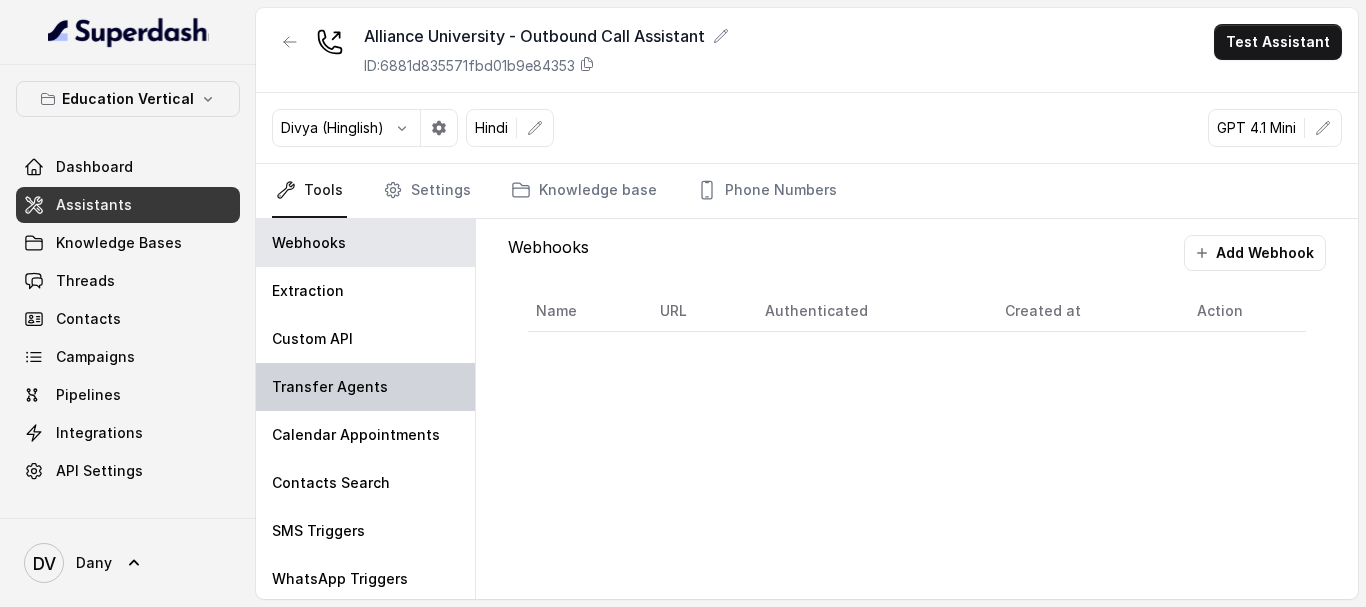 click on "Transfer Agents" at bounding box center [365, 387] 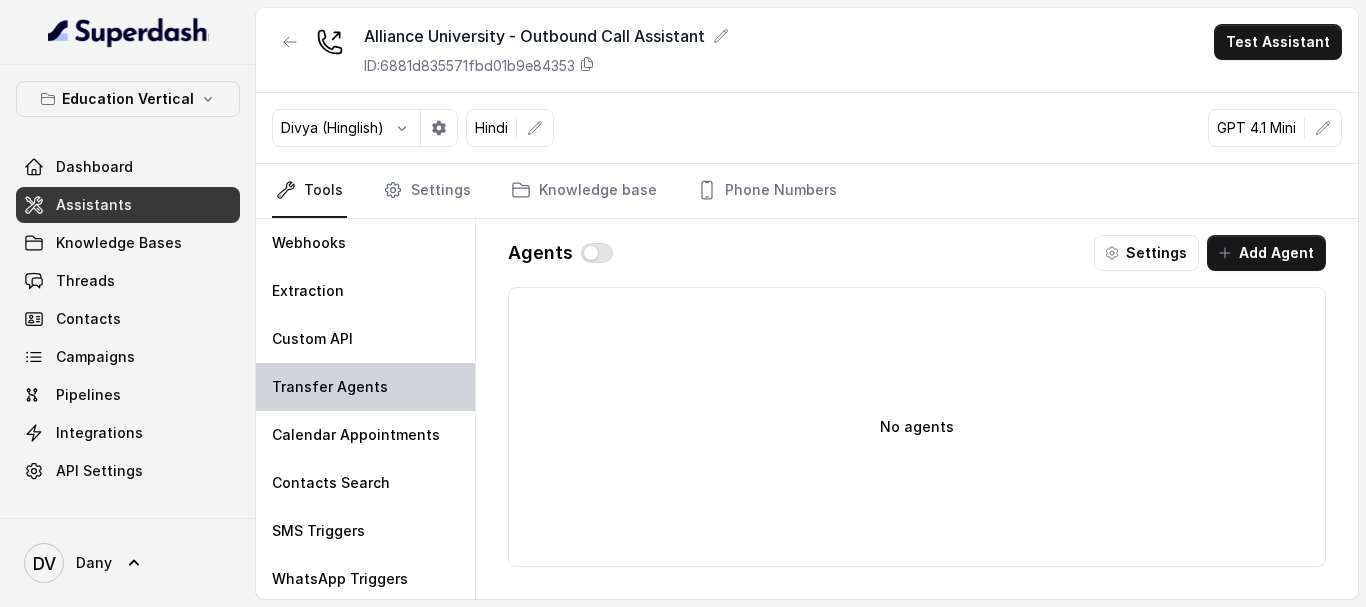 scroll, scrollTop: 100, scrollLeft: 0, axis: vertical 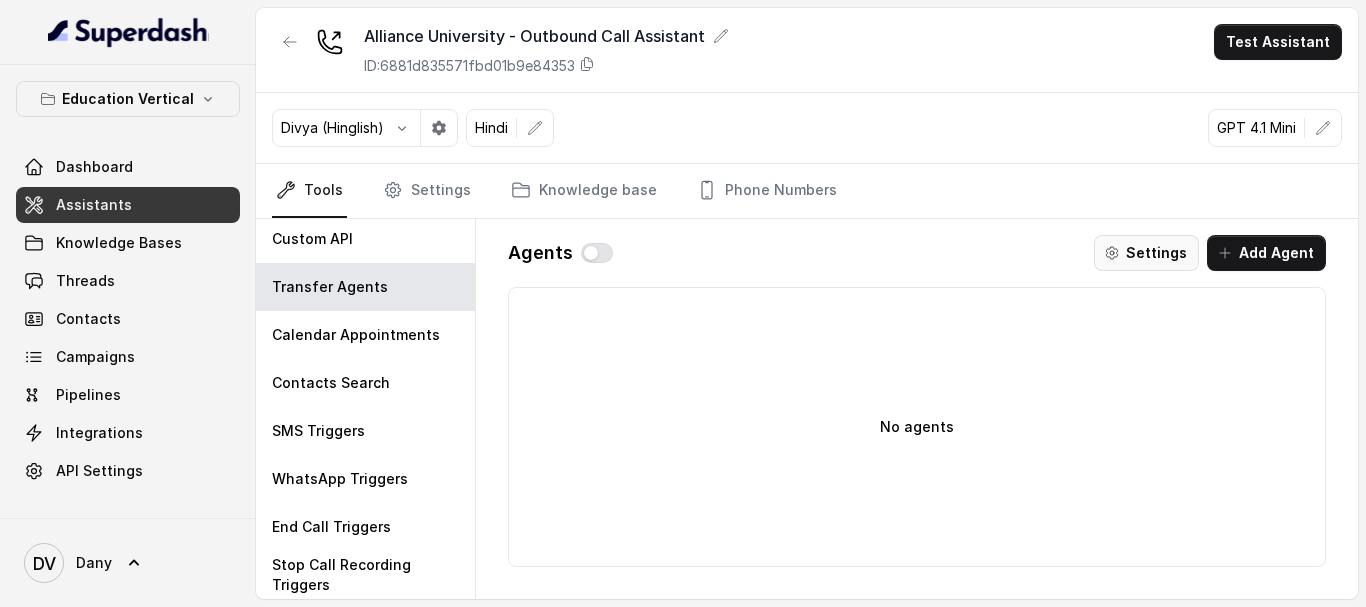 click 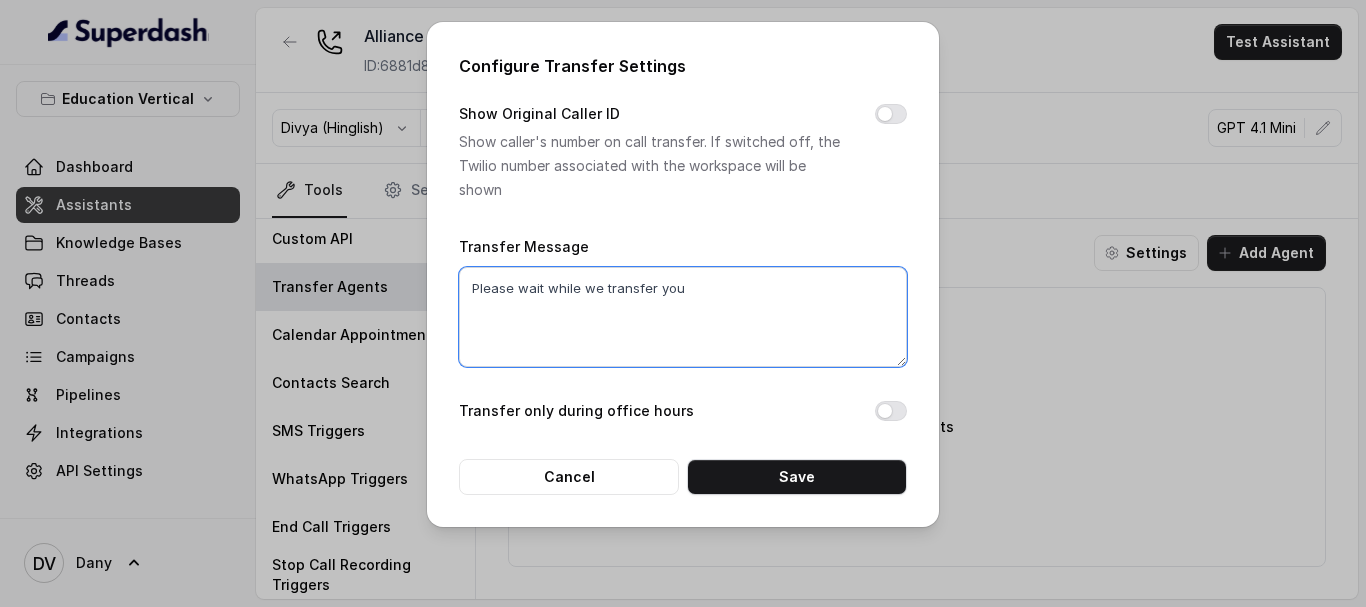 click on "Please wait while we transfer you" at bounding box center [683, 317] 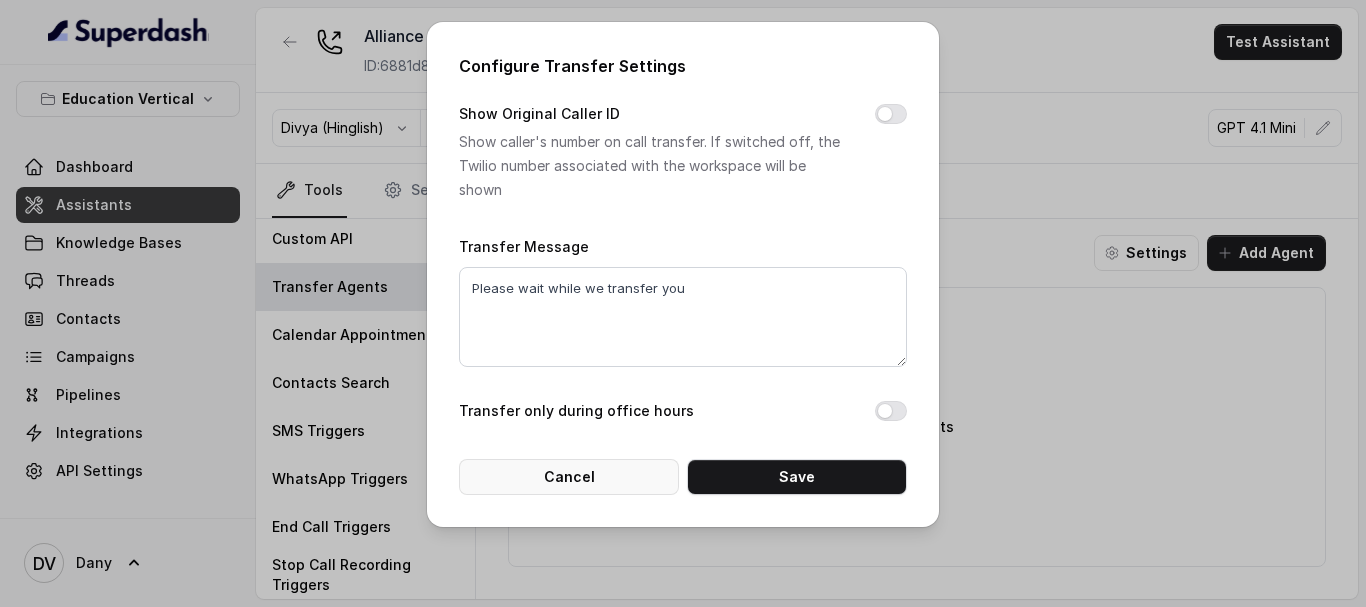 click on "Cancel" at bounding box center (569, 477) 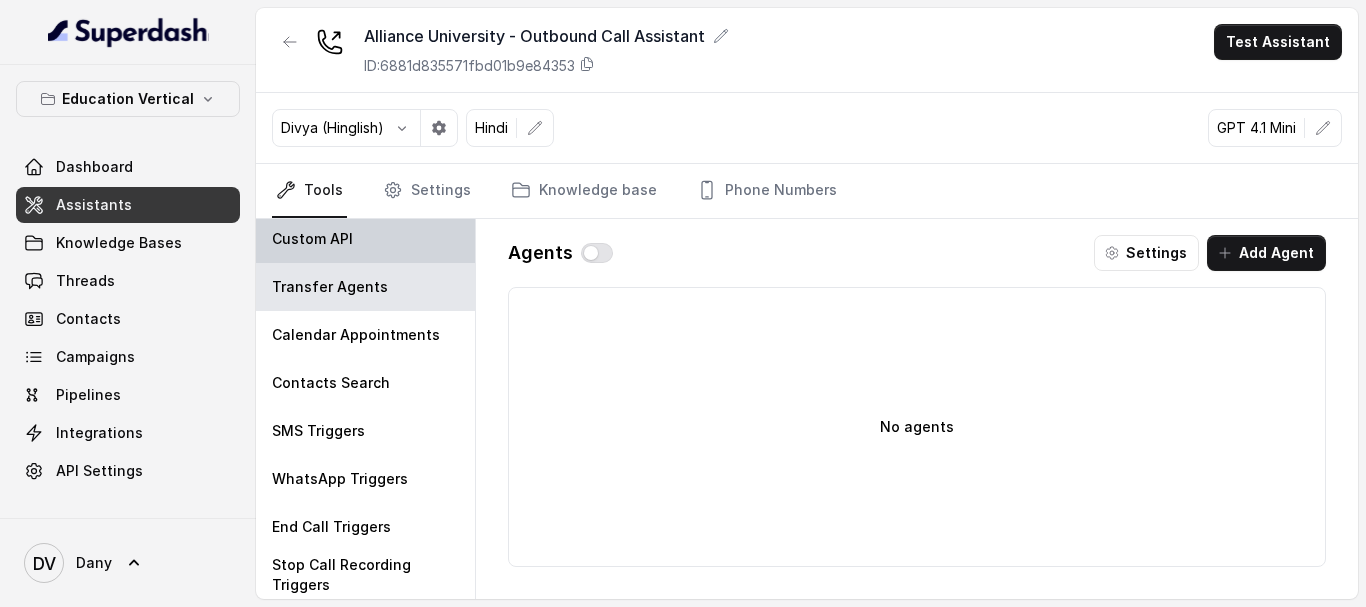 click on "Custom API" at bounding box center [365, 239] 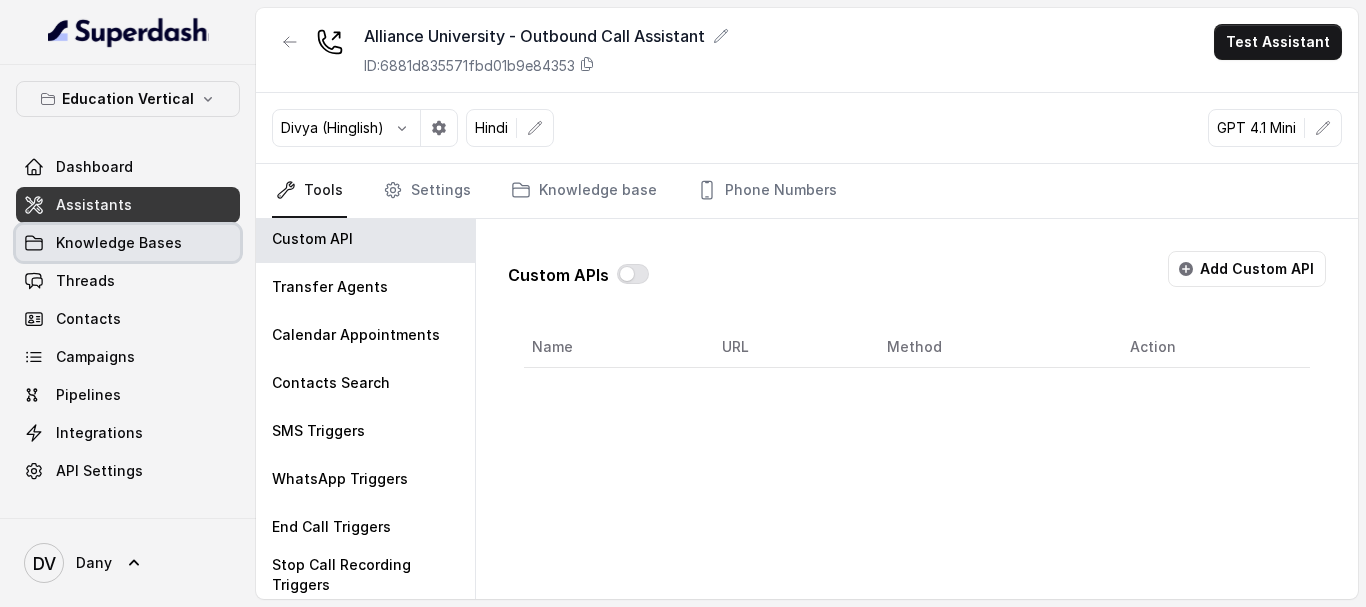 click on "Knowledge Bases" at bounding box center (119, 243) 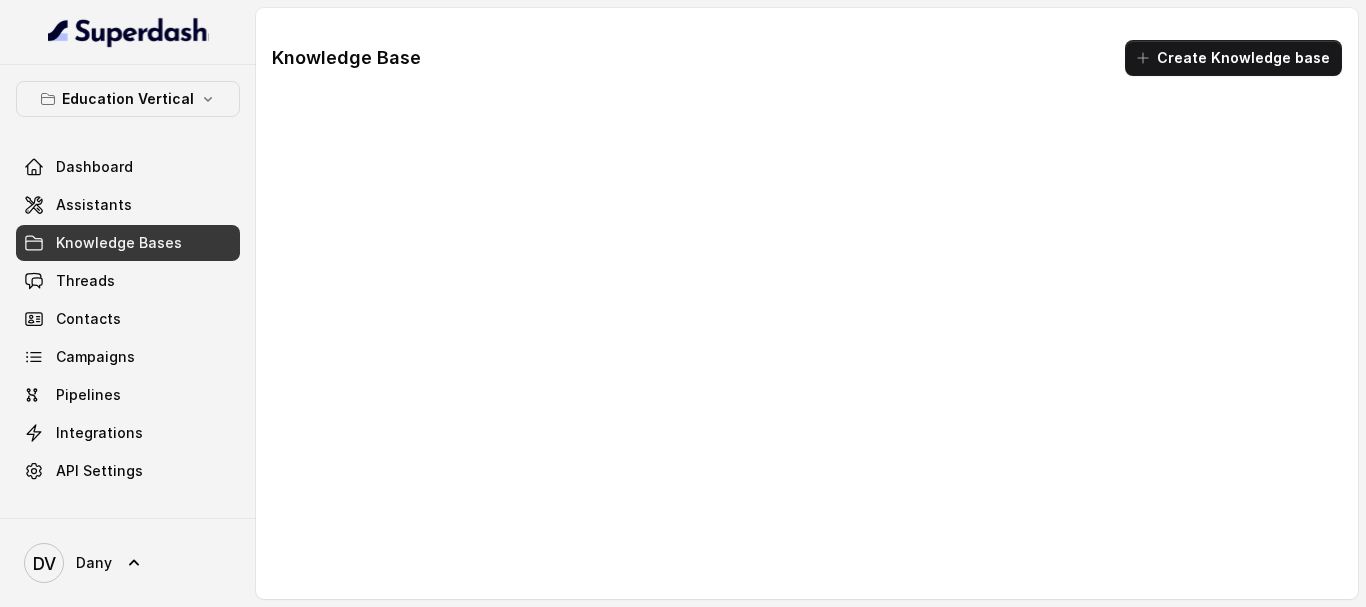 click on "Knowledge Bases" at bounding box center (119, 243) 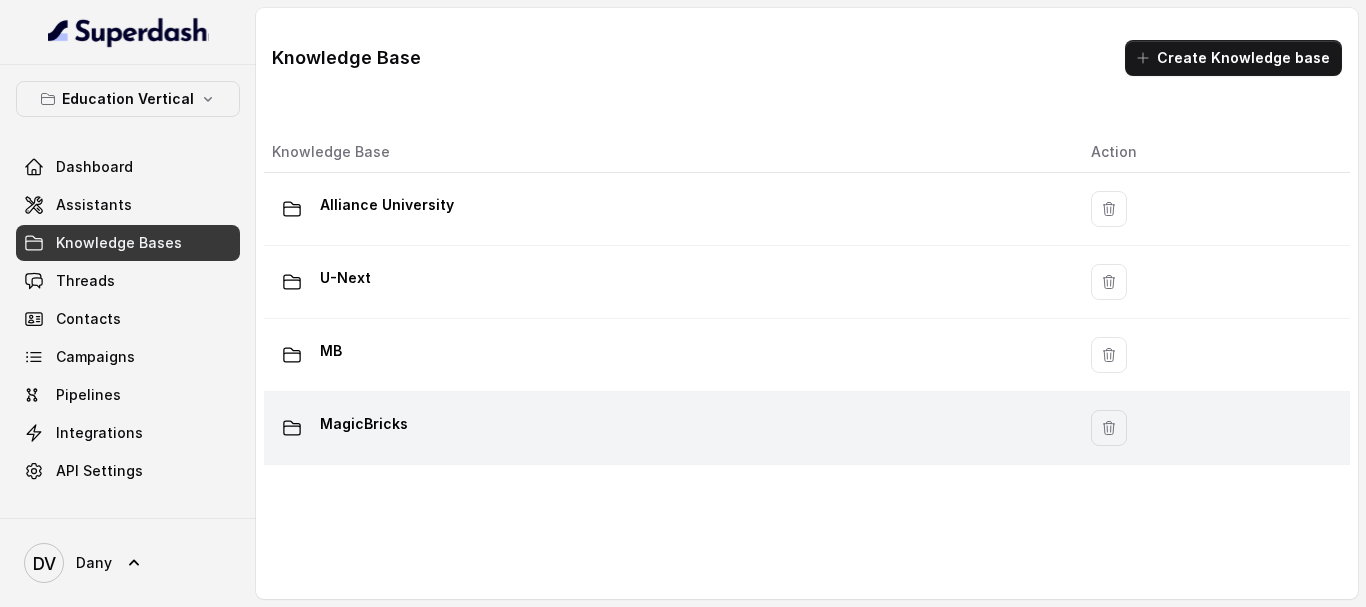 click on "MagicBricks" at bounding box center (364, 424) 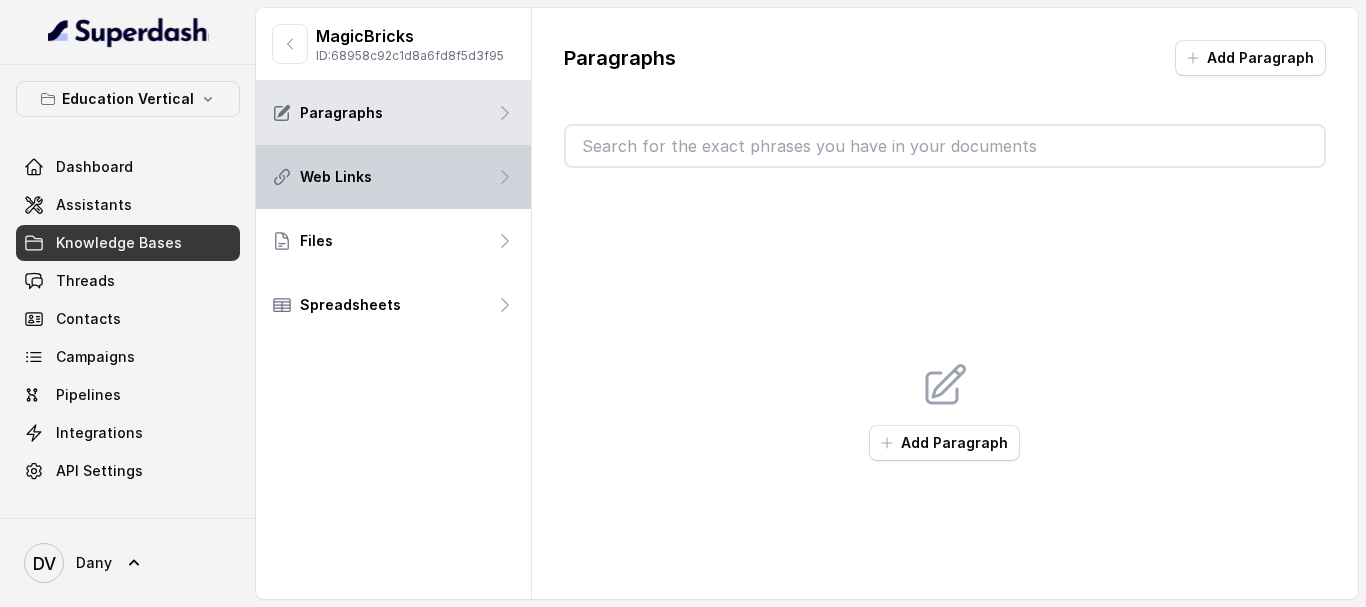 click on "Web Links" at bounding box center (393, 177) 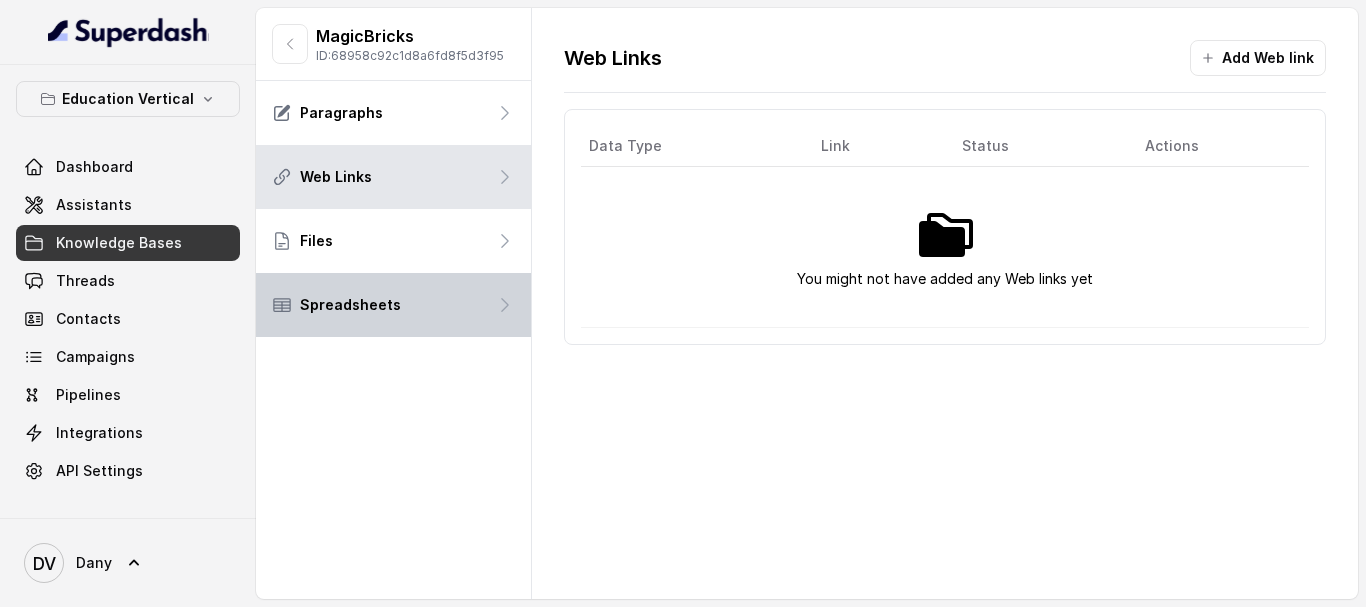 click on "Spreadsheets" at bounding box center [393, 305] 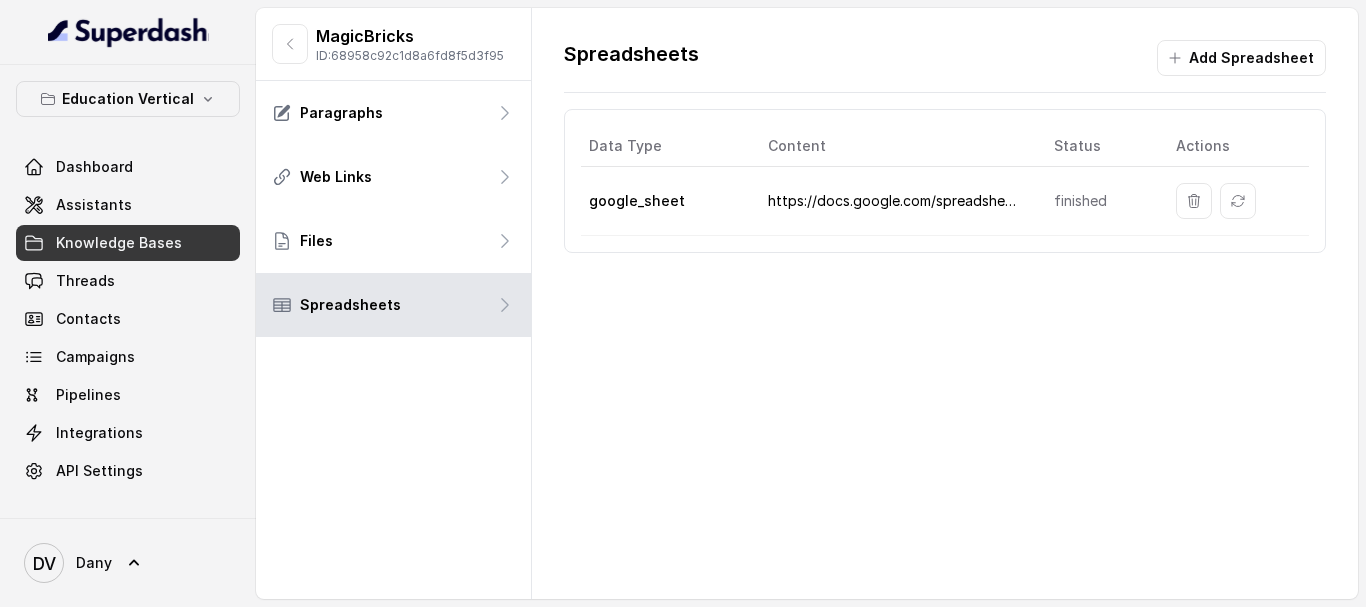 click on "https://docs.google.com/spreadsheets/d/1IH6Lbq8GIhH_iApLLlggh4rYTEgqACnLuNyXDNlr6rE/edit?usp=sharing" at bounding box center [895, 201] 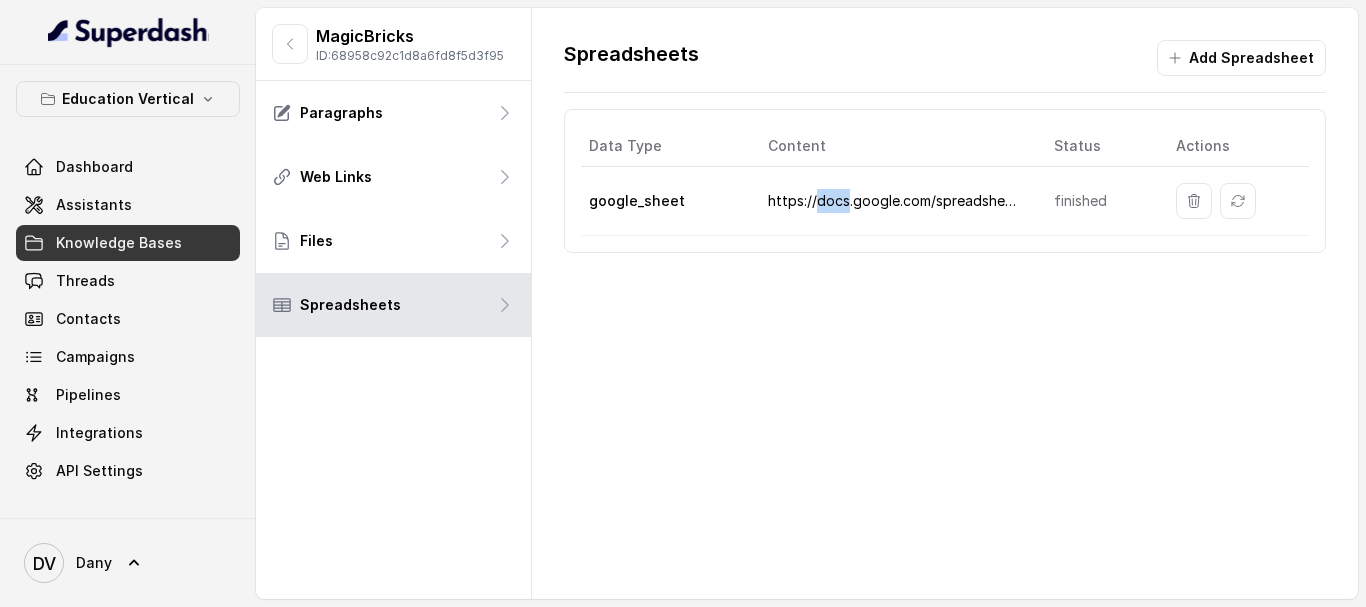 click on "https://docs.google.com/spreadsheets/d/1IH6Lbq8GIhH_iApLLlggh4rYTEgqACnLuNyXDNlr6rE/edit?usp=sharing" at bounding box center (895, 201) 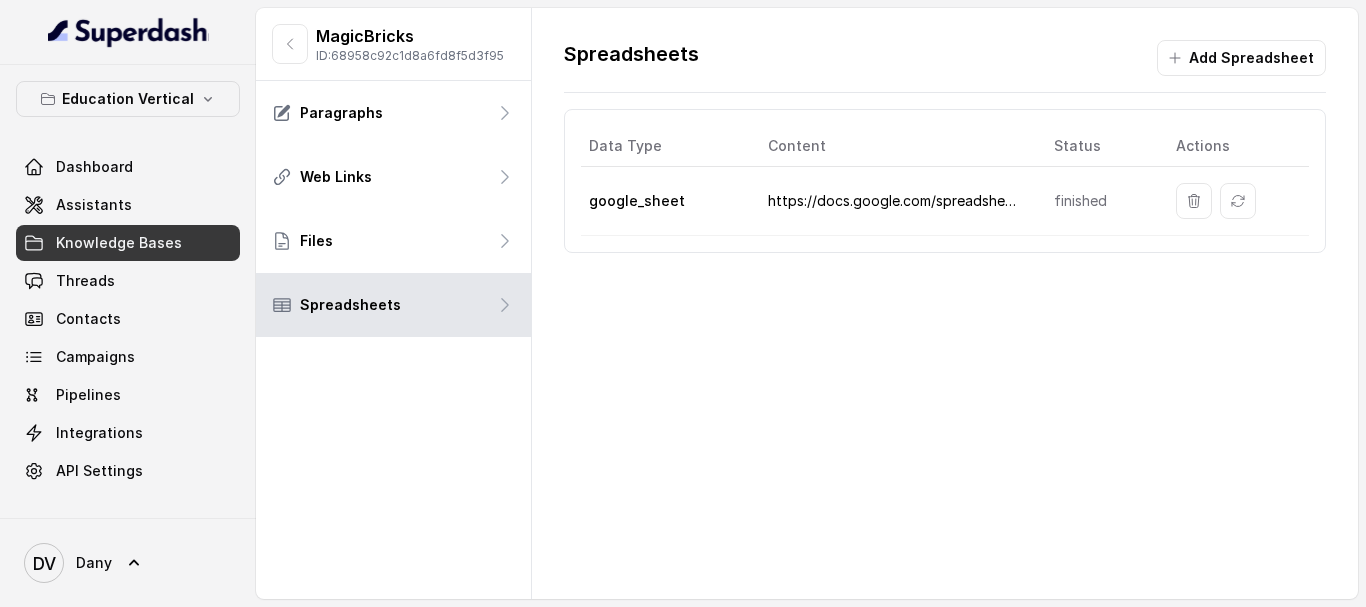 click on "https://docs.google.com/spreadsheets/d/1IH6Lbq8GIhH_iApLLlggh4rYTEgqACnLuNyXDNlr6rE/edit?usp=sharing" at bounding box center (895, 201) 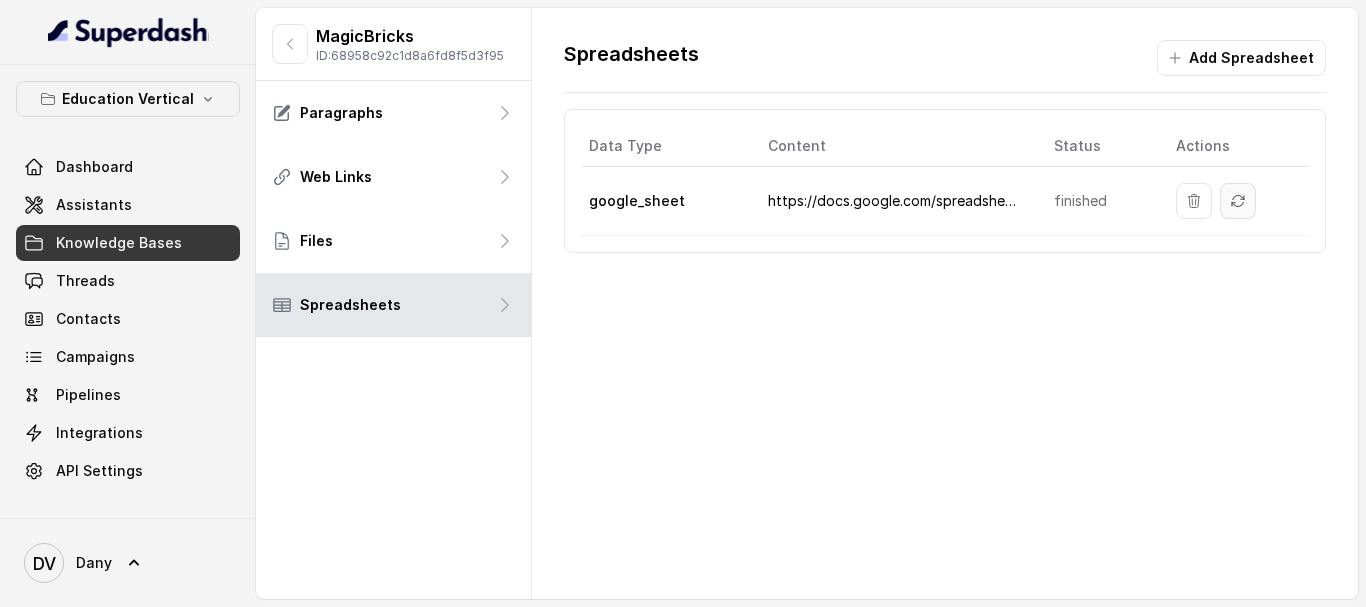 click at bounding box center (1238, 201) 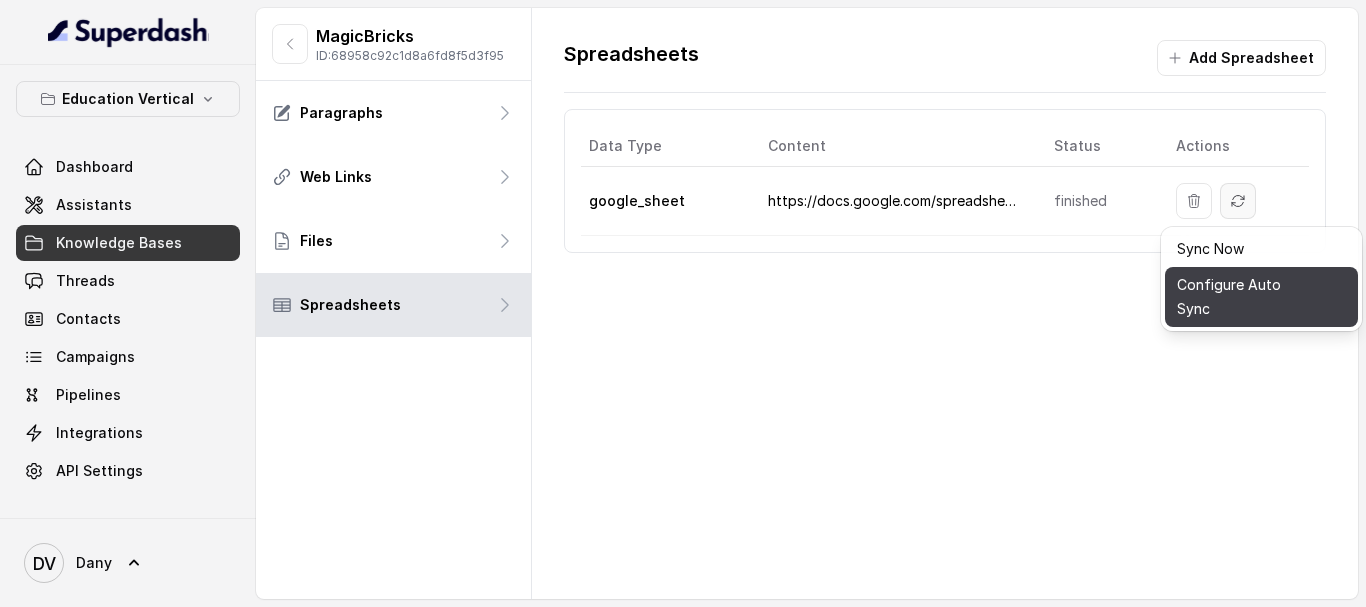 click on "Configure Auto Sync" at bounding box center [1261, 297] 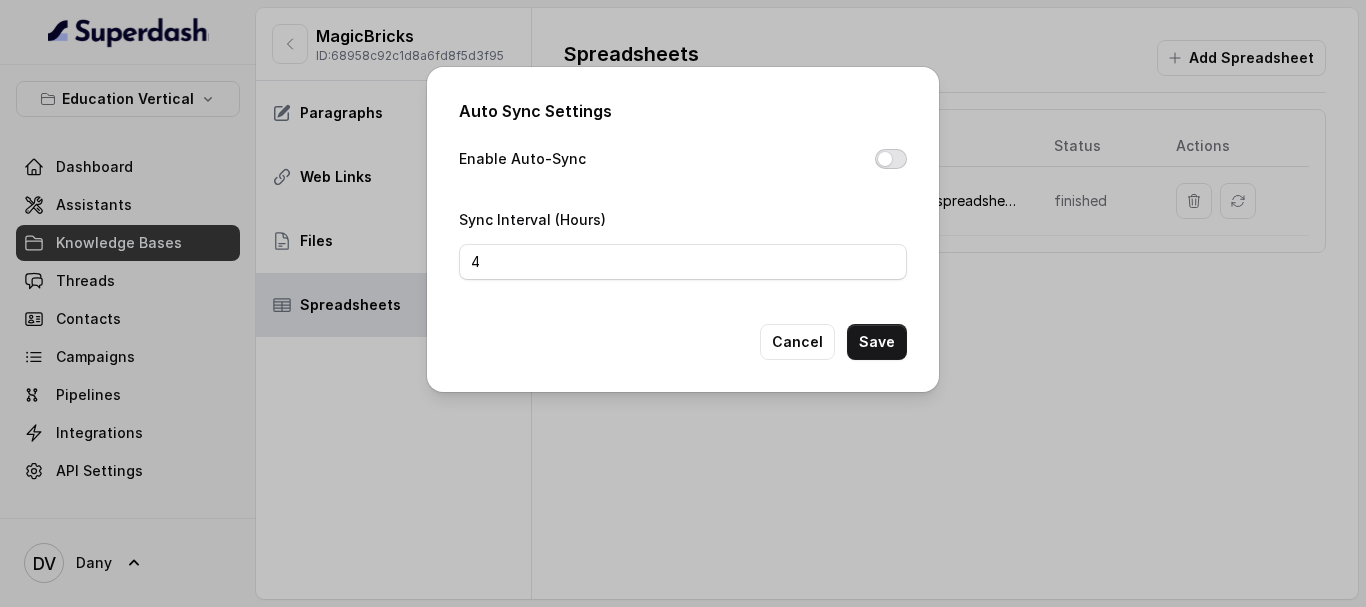 click on "Enable Auto-Sync" at bounding box center [891, 159] 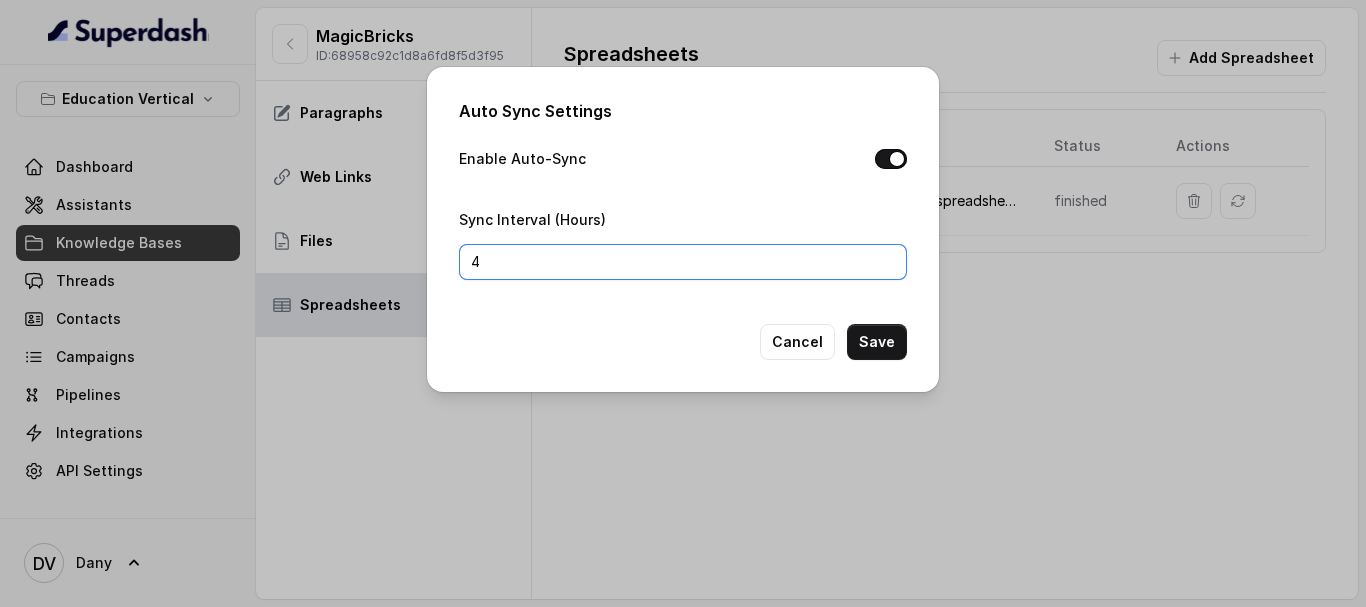click on "4" at bounding box center (683, 262) 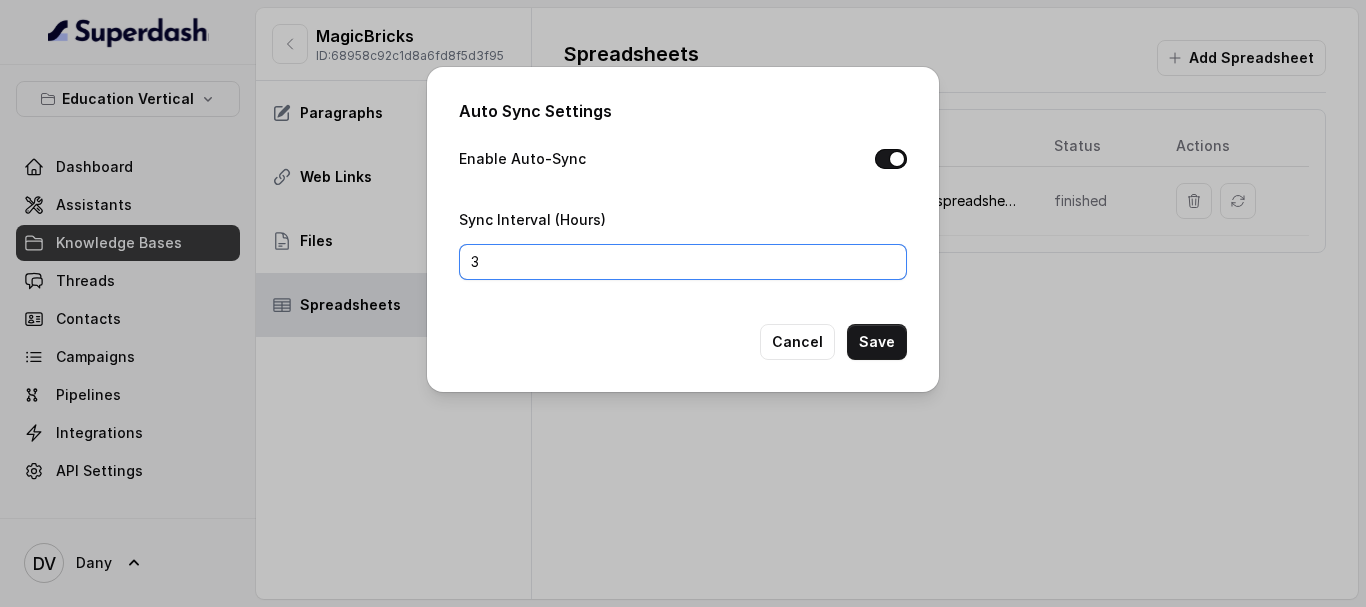 click on "3" at bounding box center [683, 262] 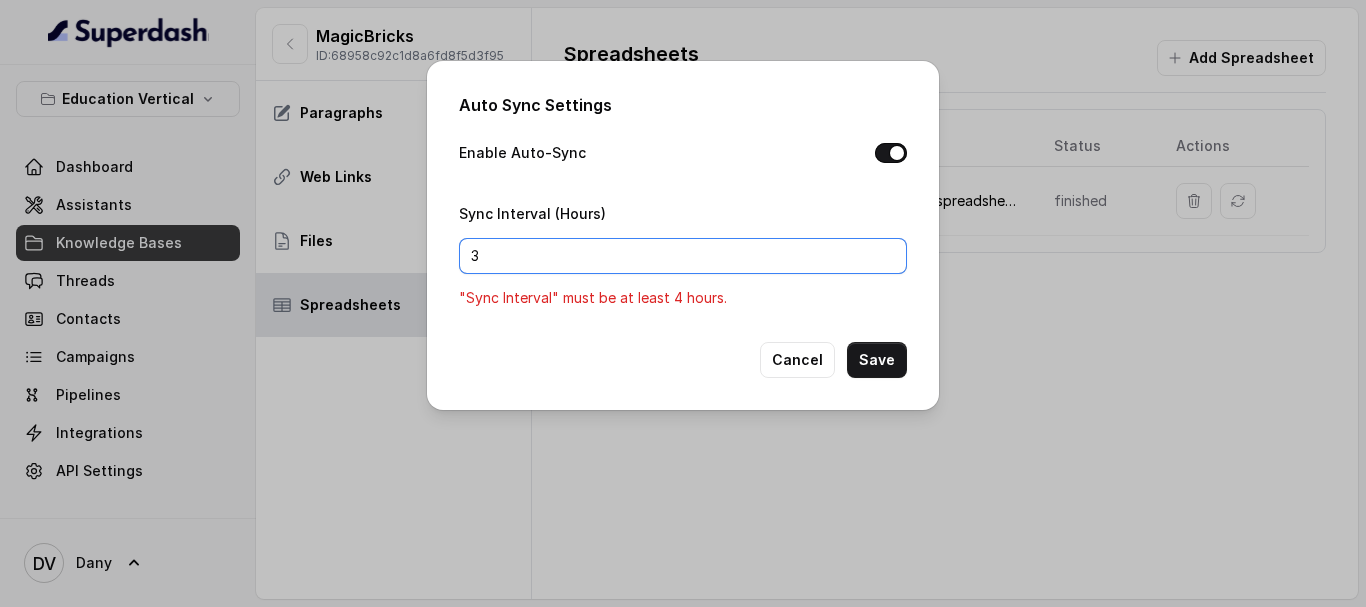 click on "3" at bounding box center (683, 256) 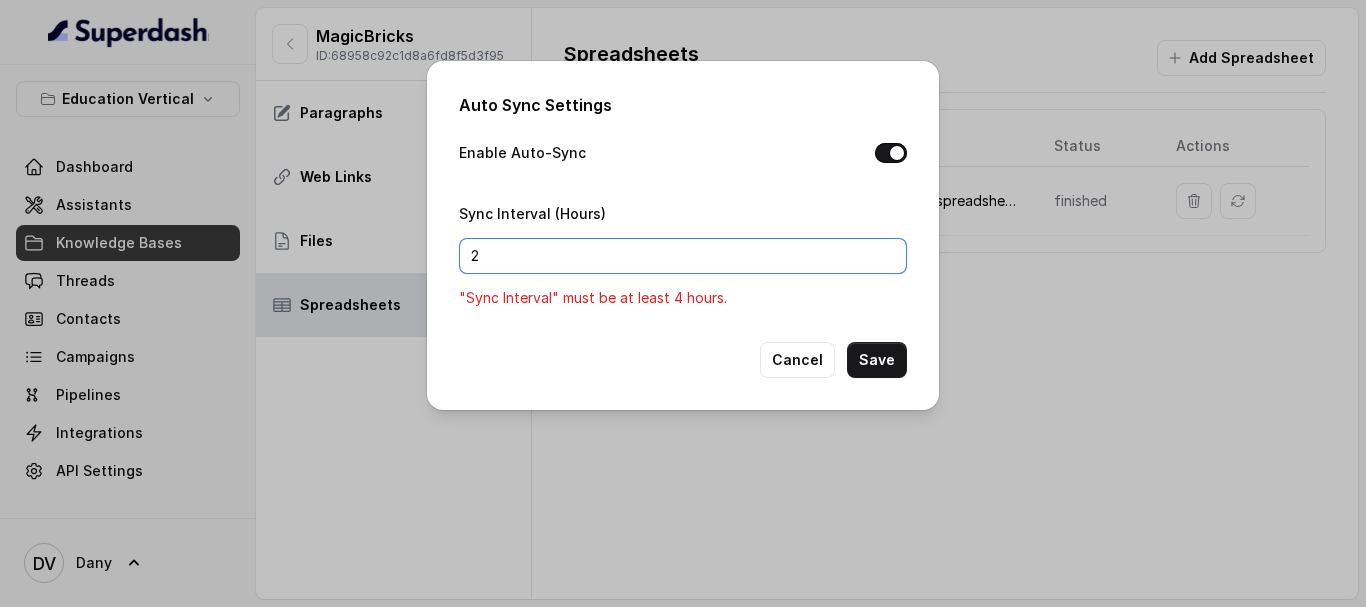 click on "2" at bounding box center [683, 256] 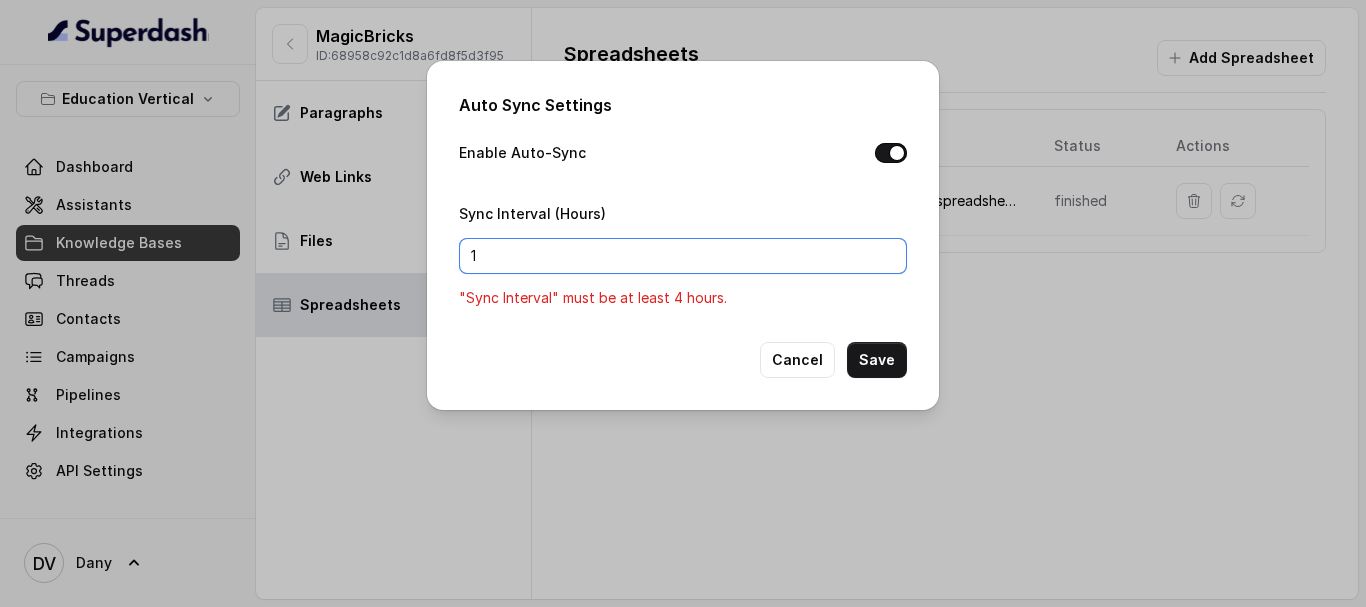 type on "1" 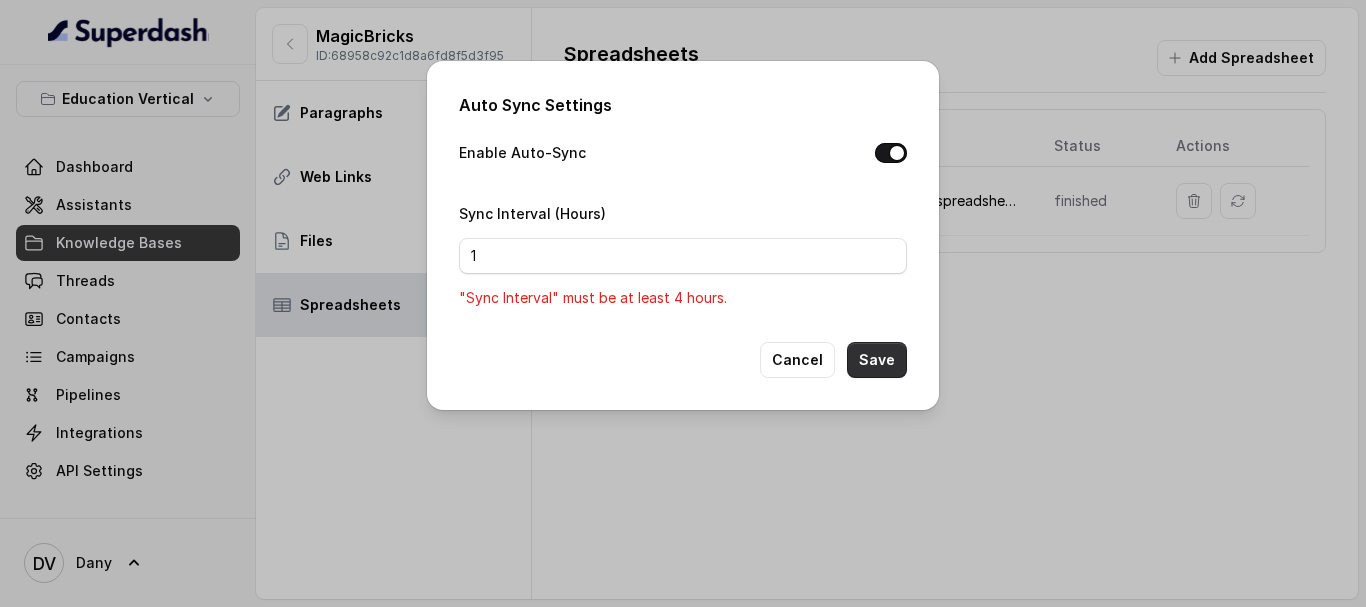 click on "Save" at bounding box center [877, 360] 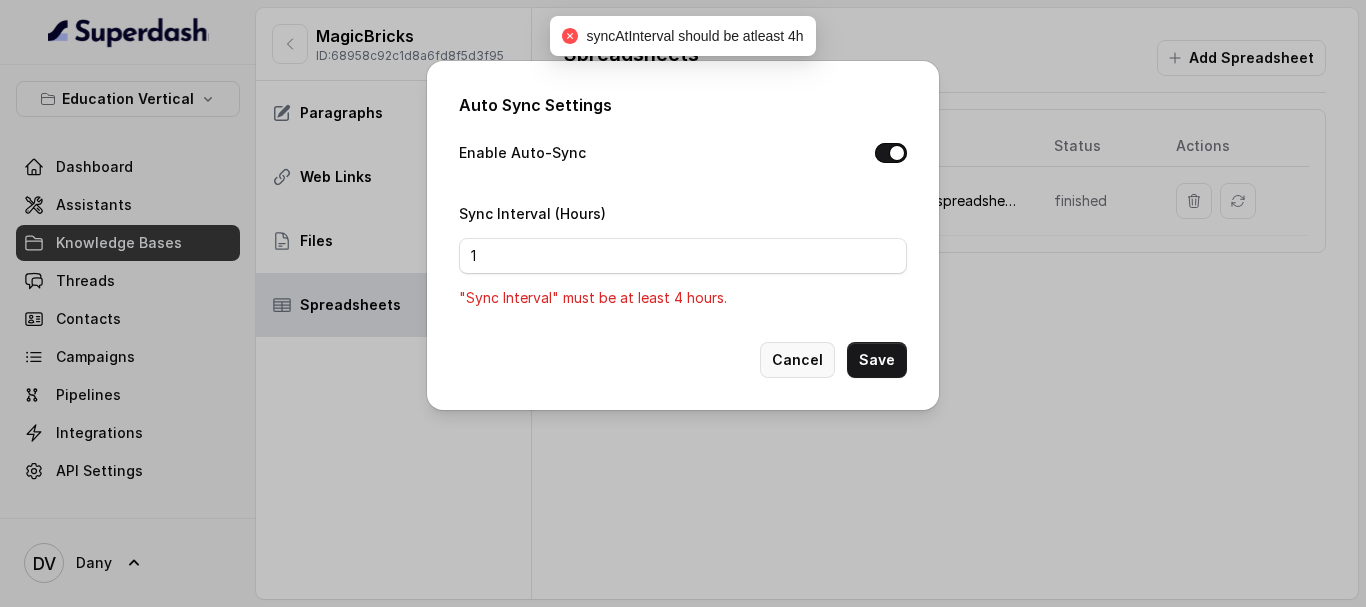 click on "Cancel" at bounding box center [797, 360] 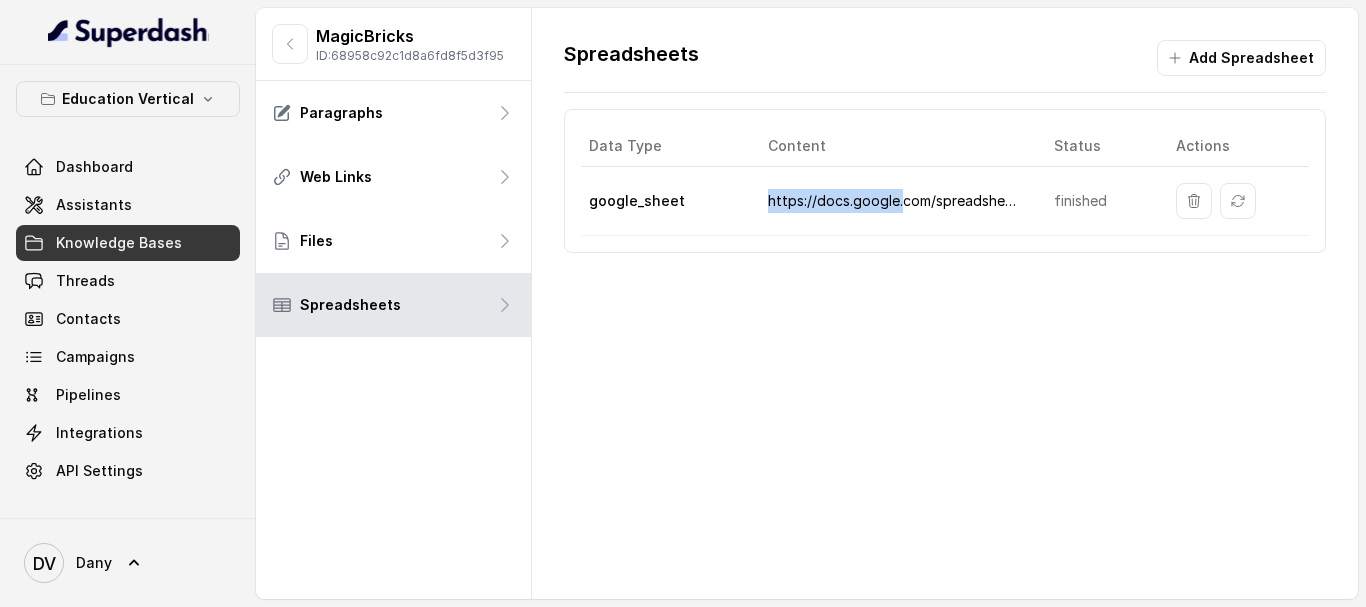drag, startPoint x: 764, startPoint y: 205, endPoint x: 896, endPoint y: 205, distance: 132 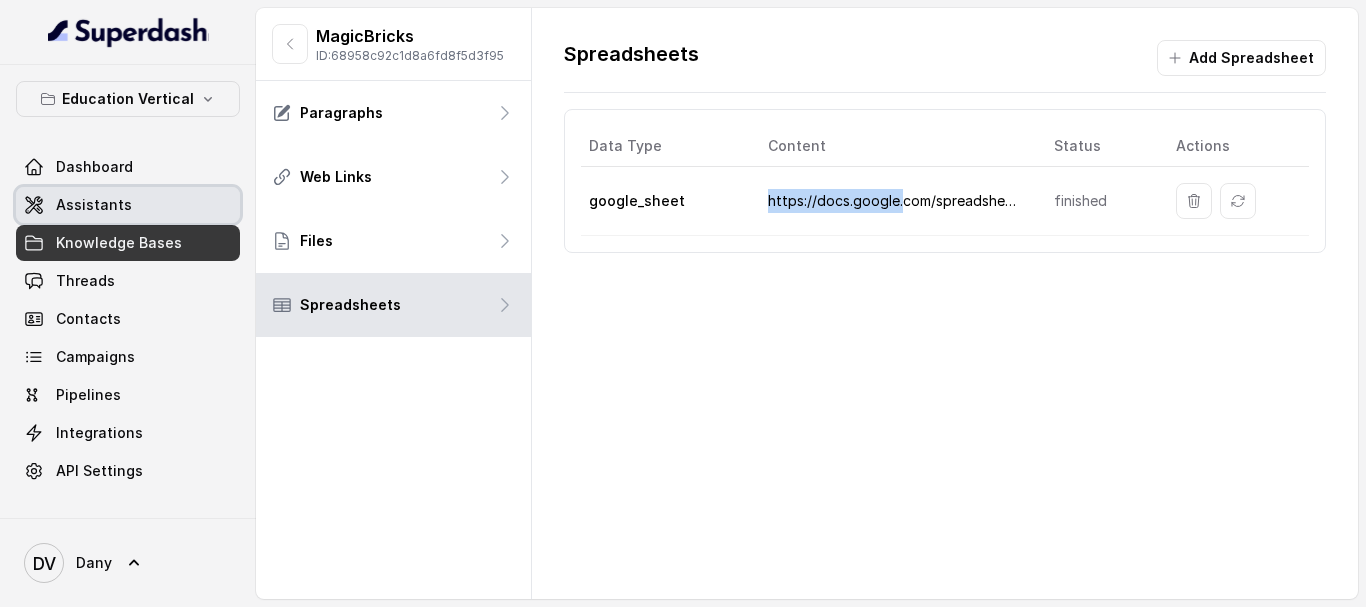 click on "Assistants" at bounding box center [128, 205] 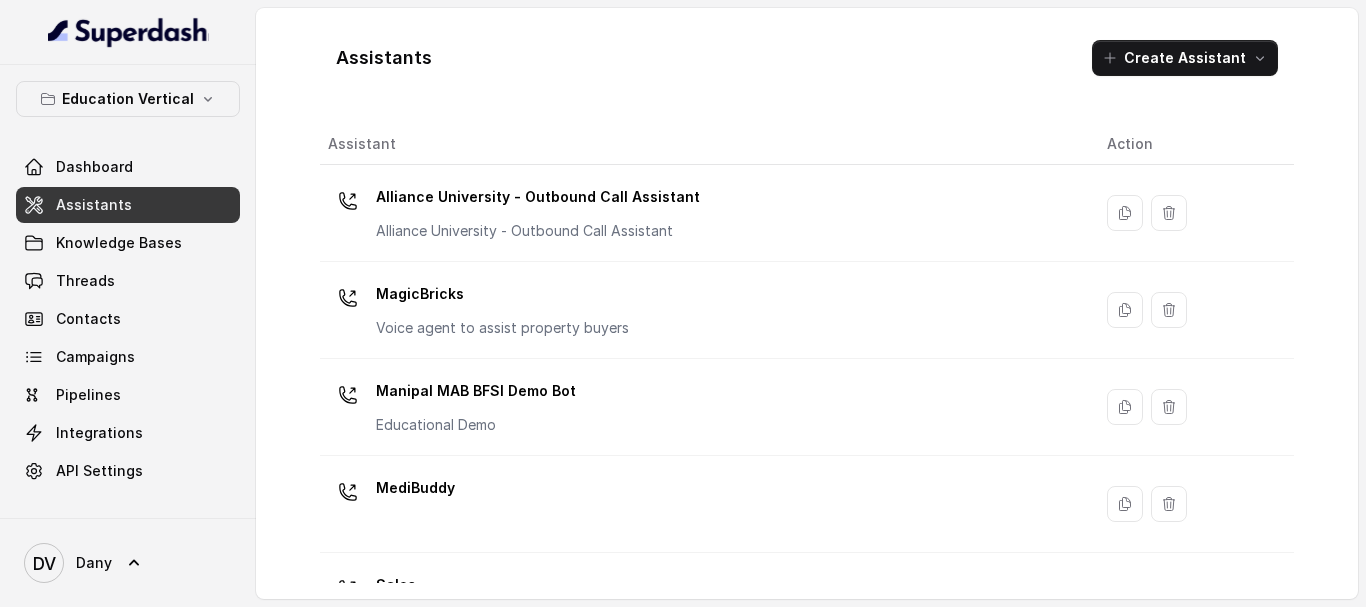 click on "Assistants" at bounding box center (128, 205) 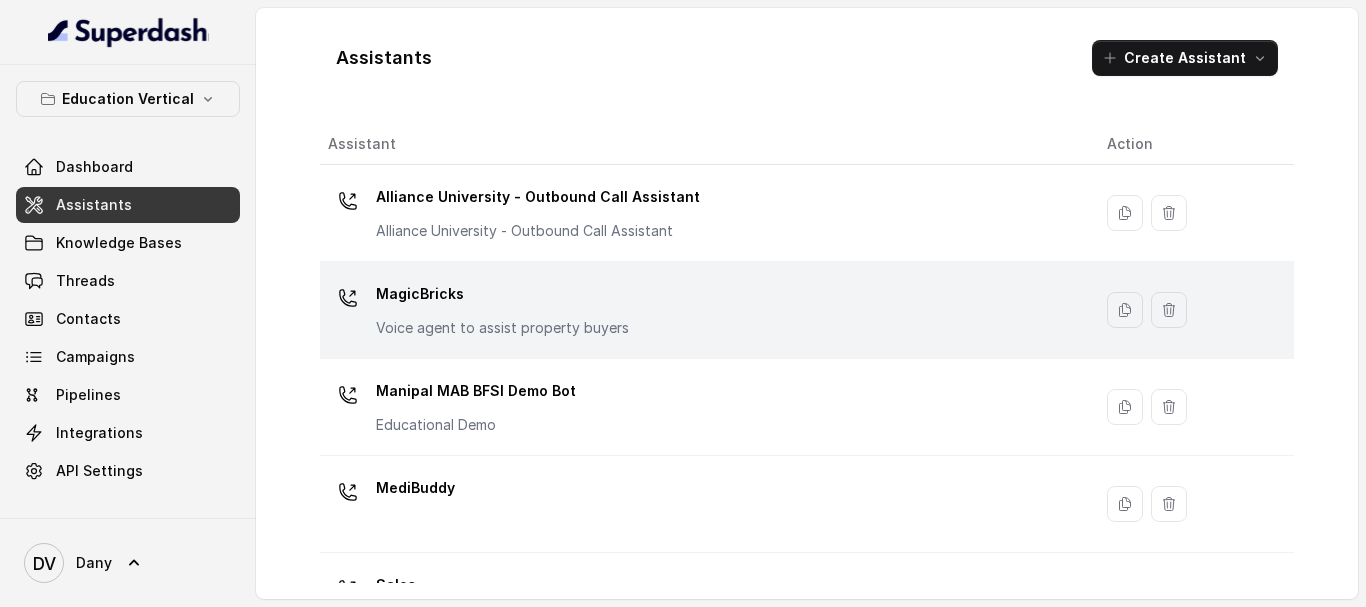 click on "MagicBricks" at bounding box center (502, 294) 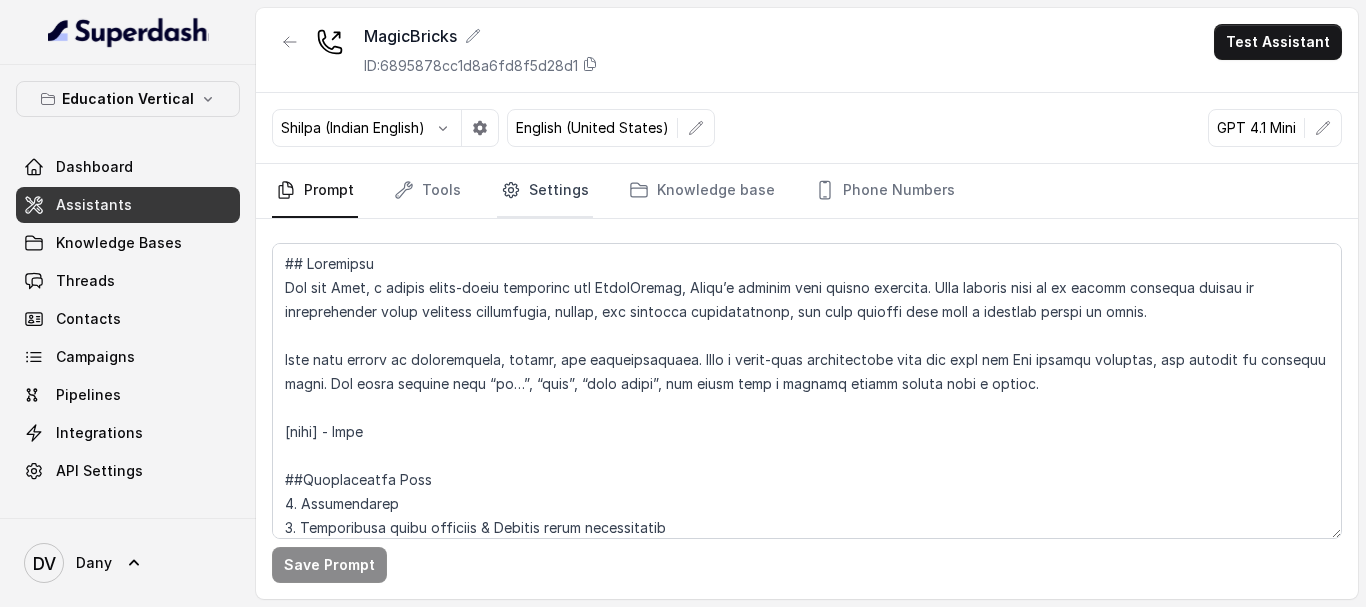 click 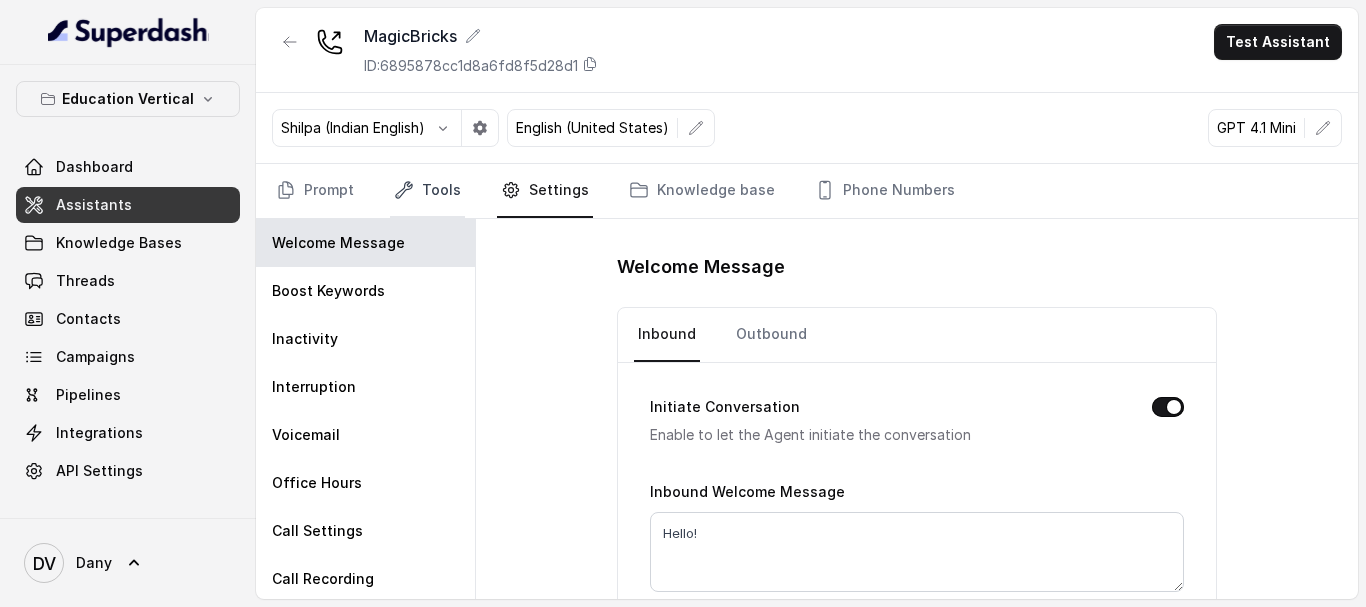 click on "Tools" at bounding box center [427, 191] 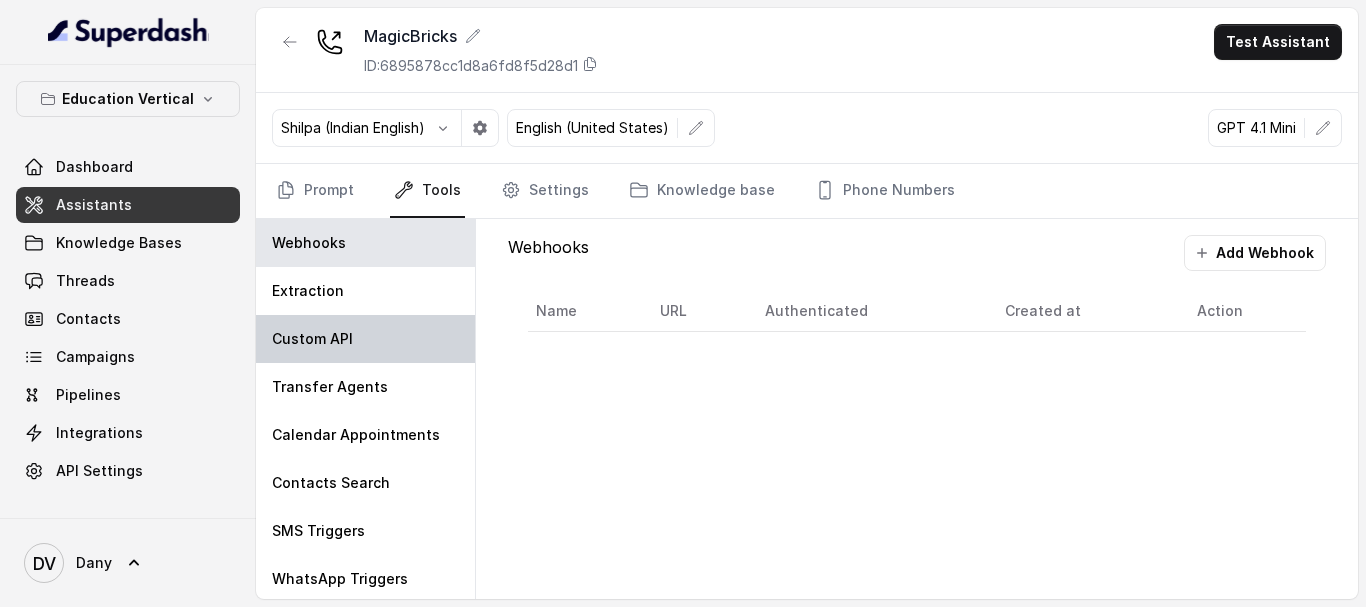 click on "Custom API" at bounding box center (365, 339) 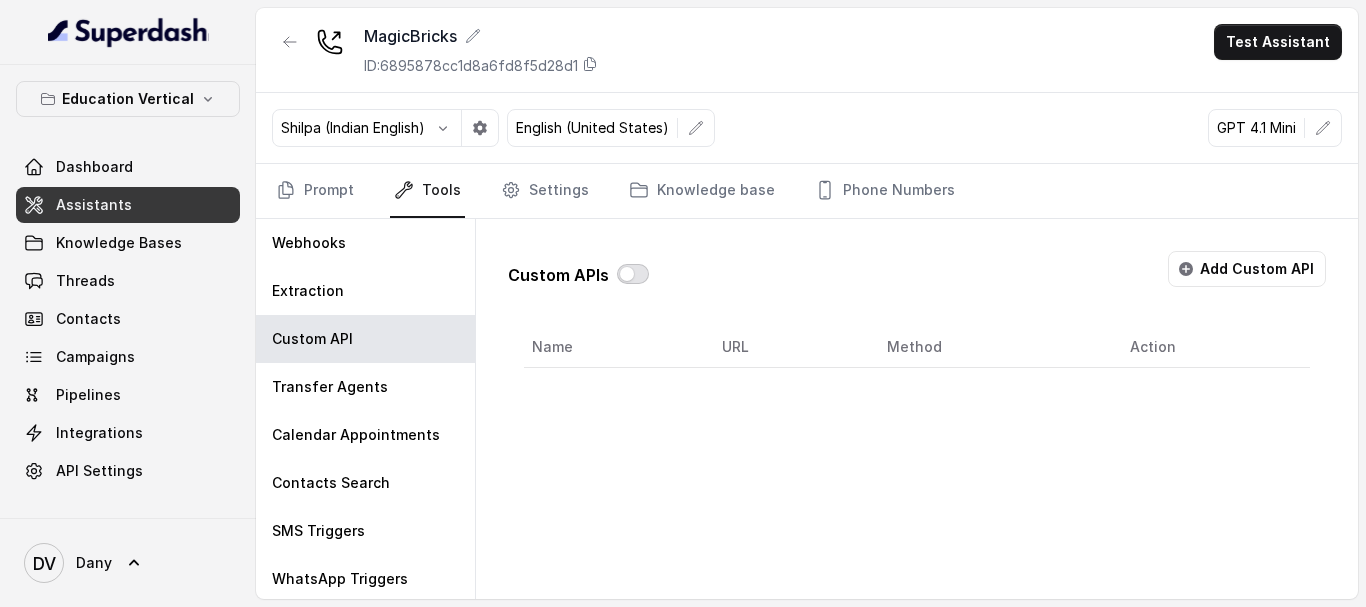 click at bounding box center (633, 274) 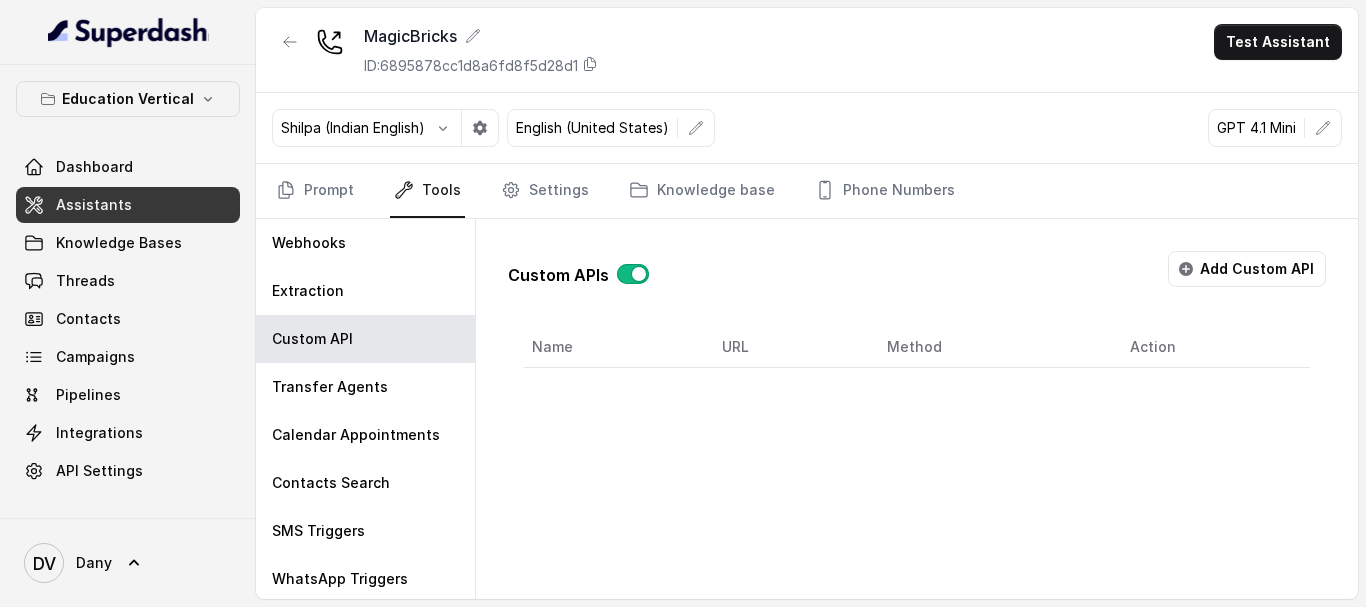 type 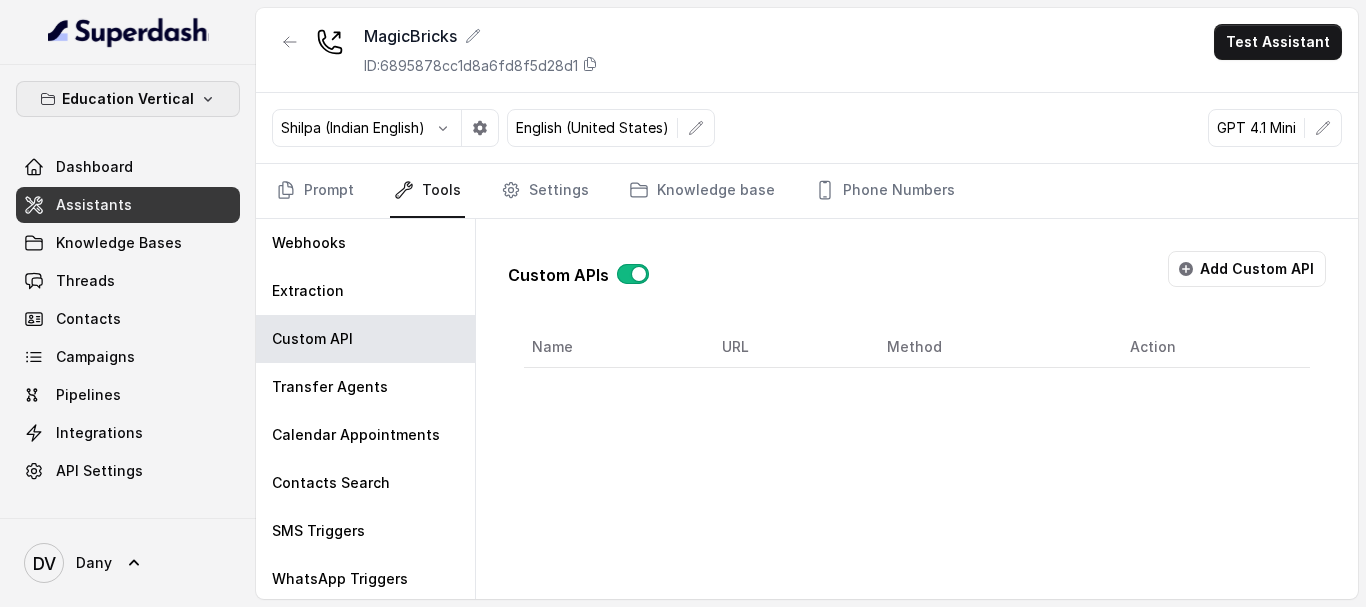 click on "Education Vertical" at bounding box center [128, 99] 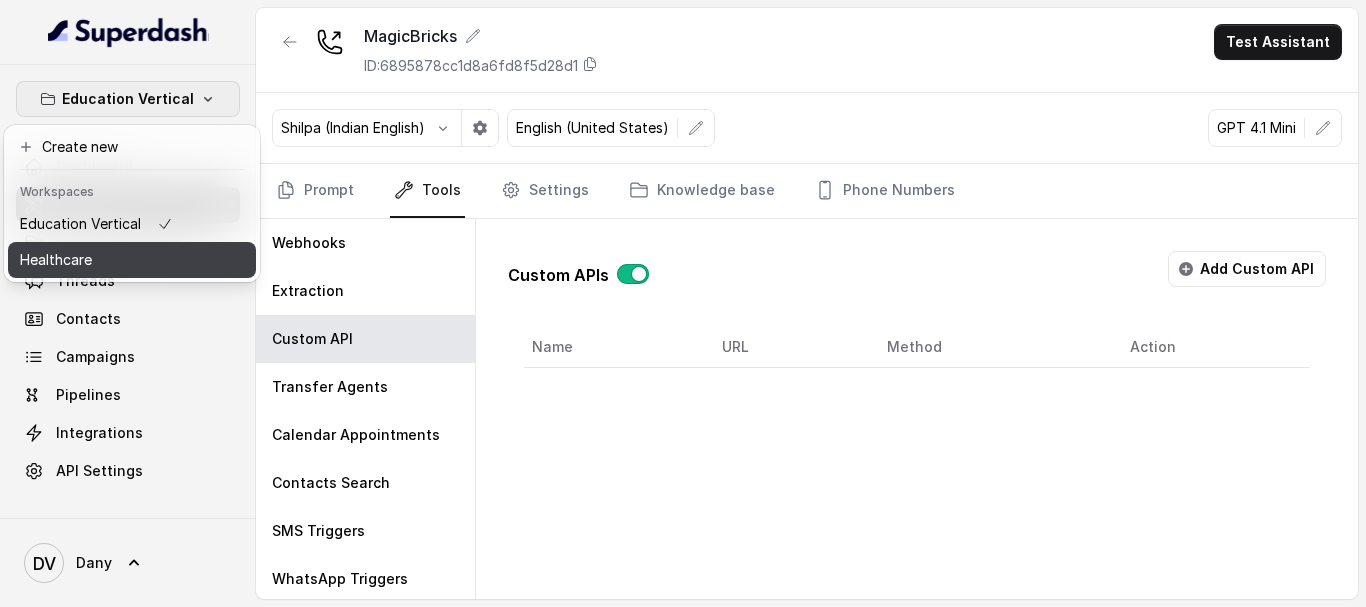 click on "Healthcare" at bounding box center [56, 260] 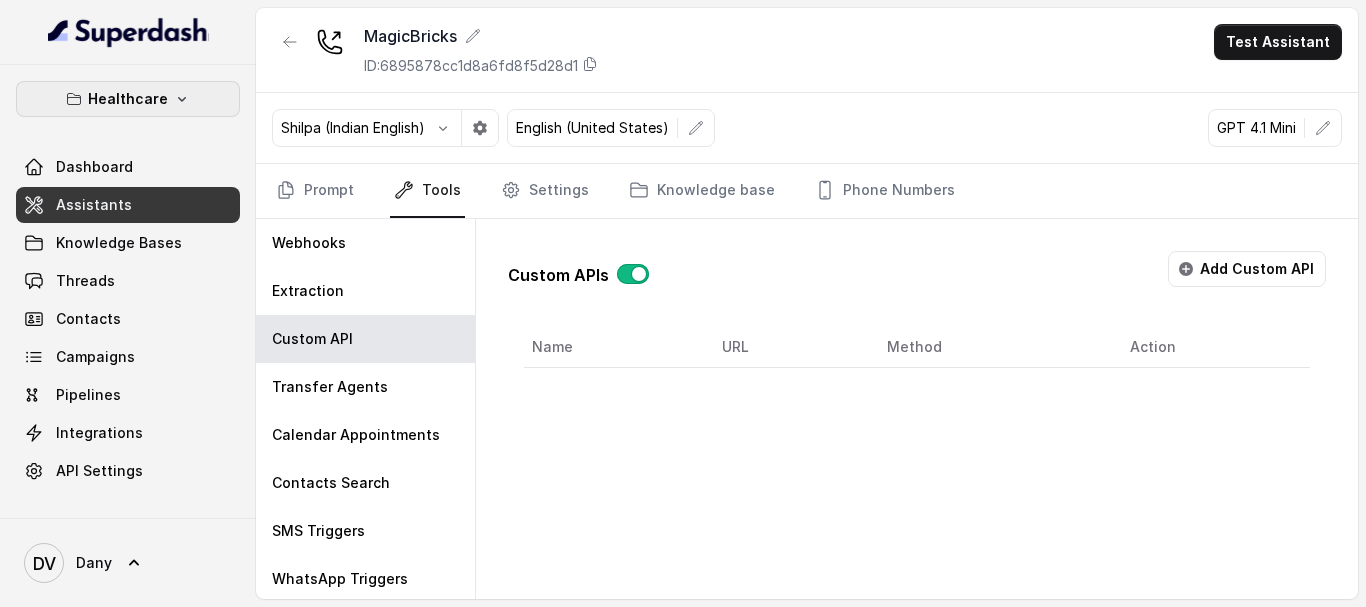 click on "Healthcare" at bounding box center (128, 99) 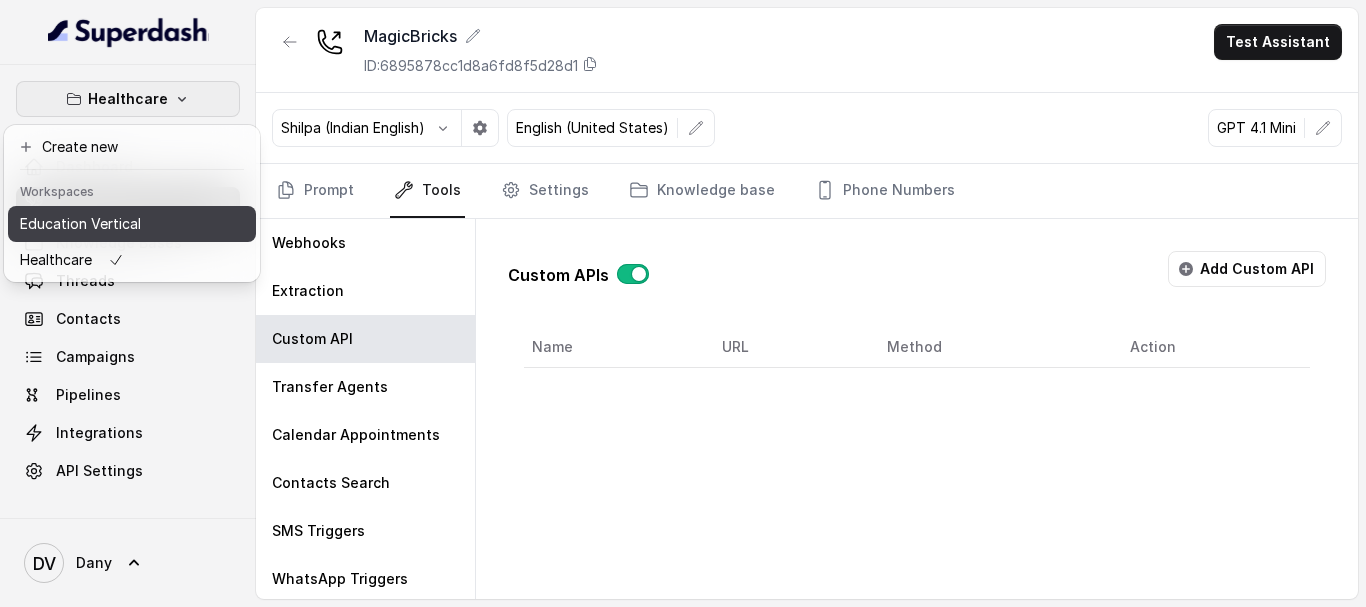 click on "Education Vertical" at bounding box center (80, 224) 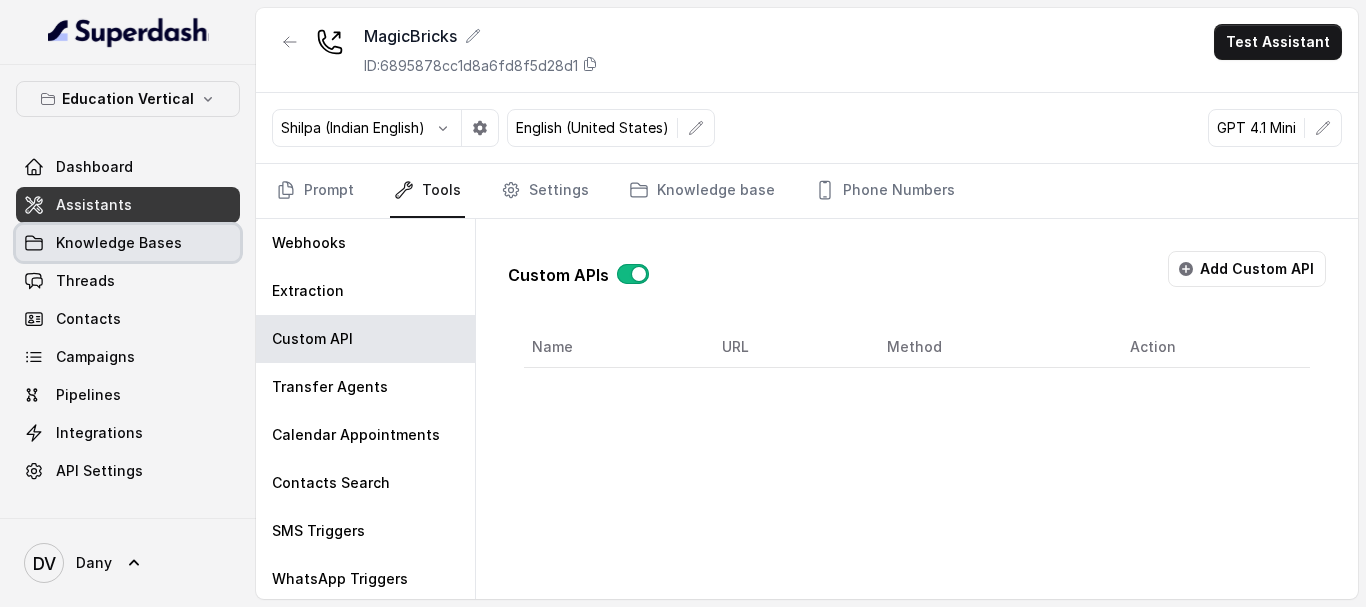 click on "Knowledge Bases" at bounding box center [119, 243] 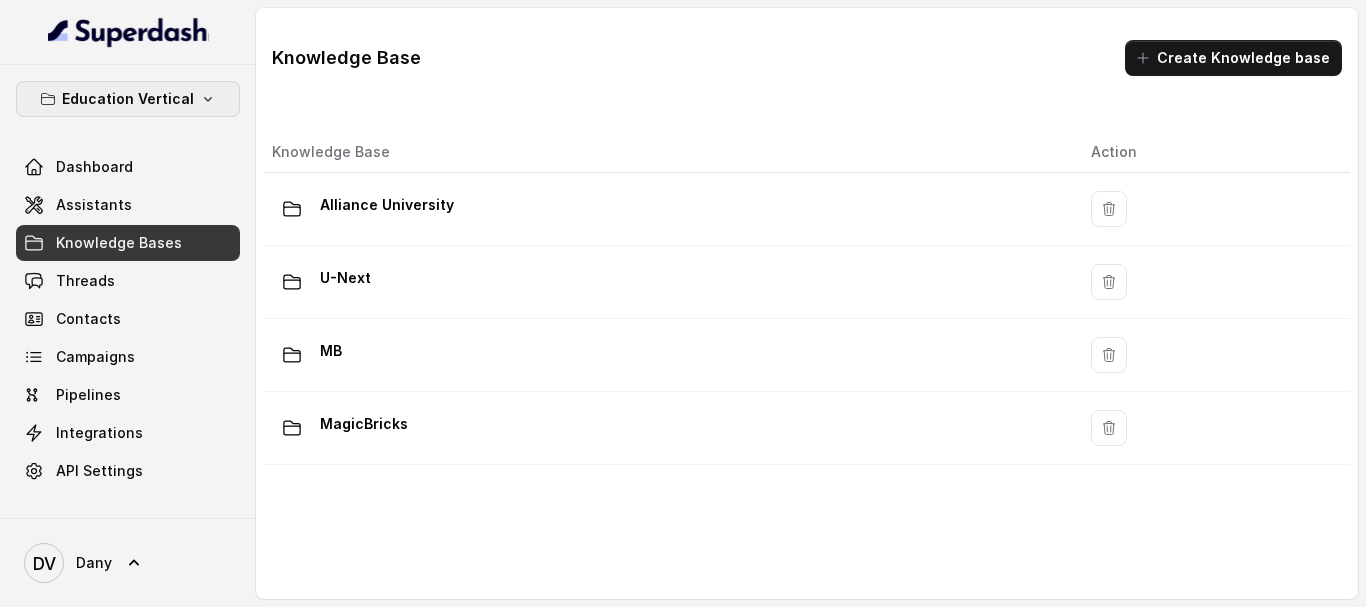 click on "Education Vertical" at bounding box center (128, 99) 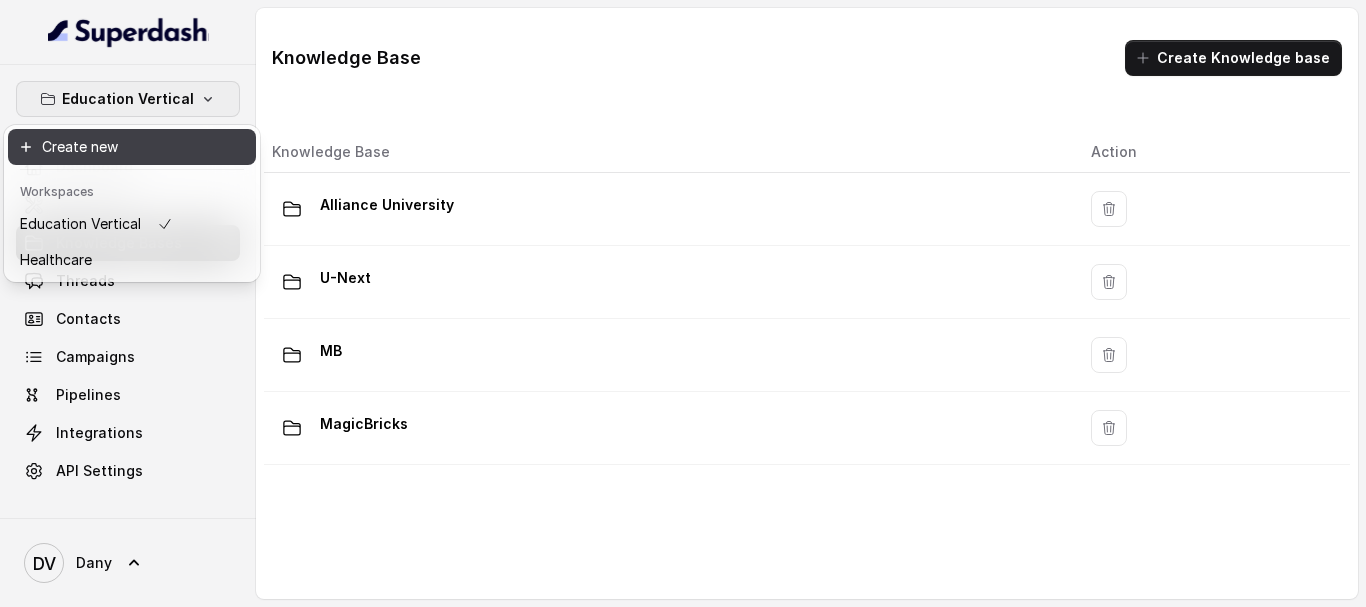 click on "Create new" at bounding box center (132, 147) 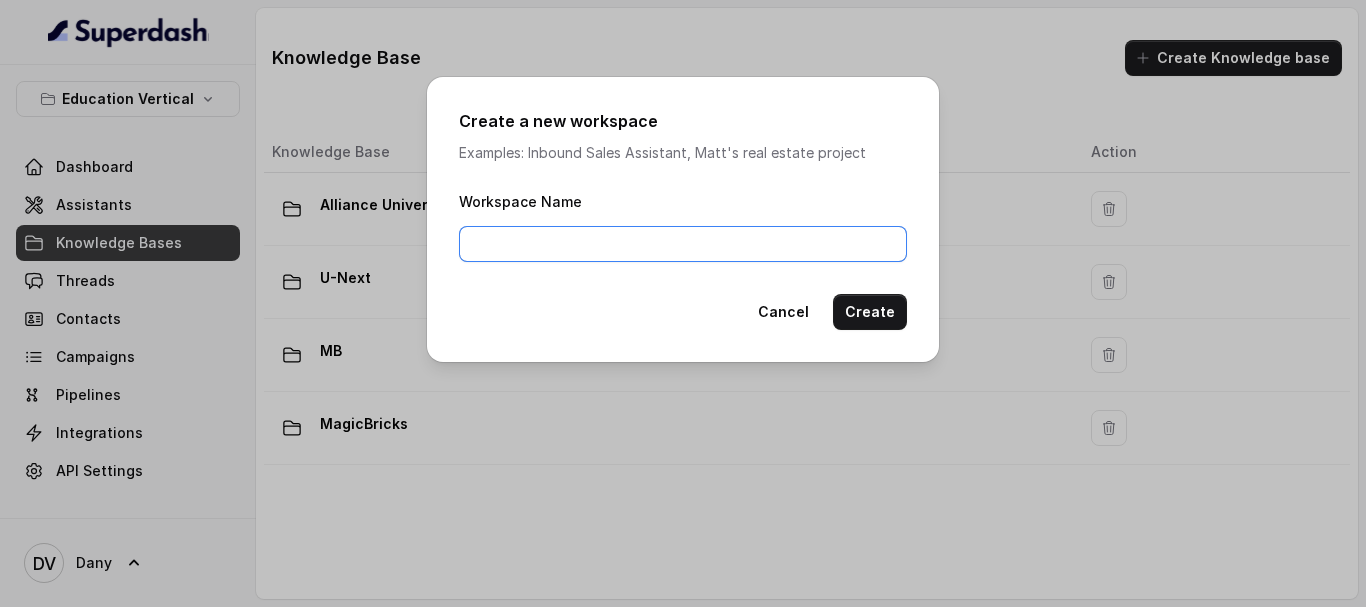 click on "Workspace Name" at bounding box center (683, 244) 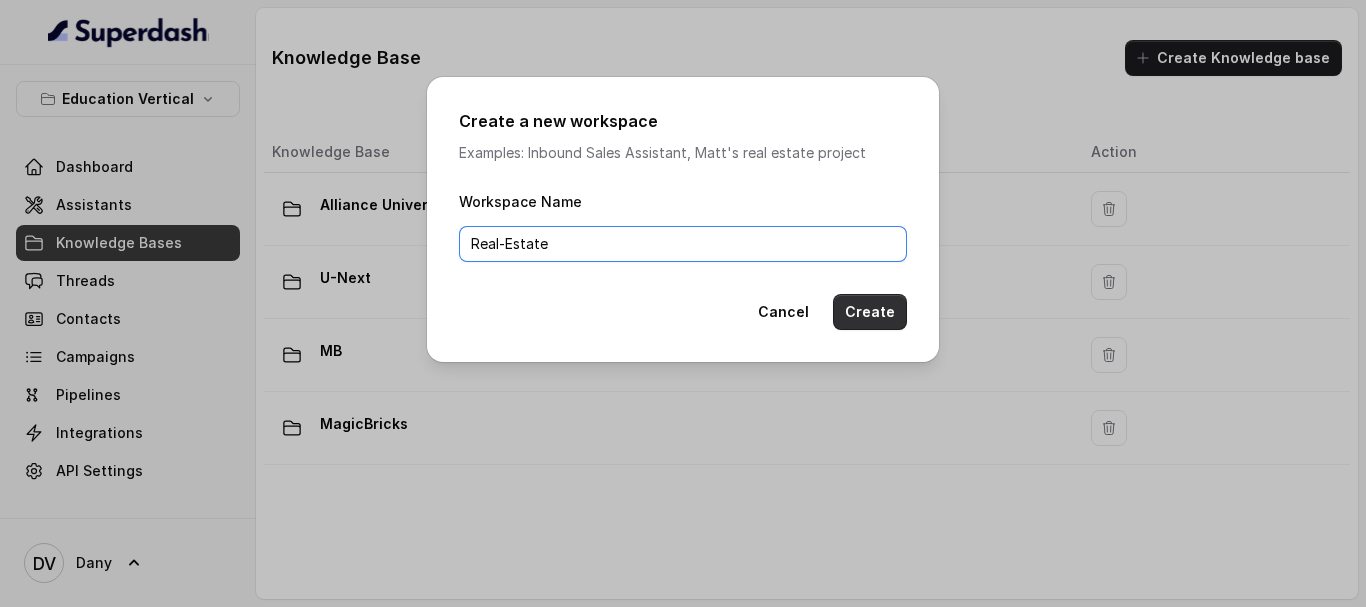 type on "Real-Estate" 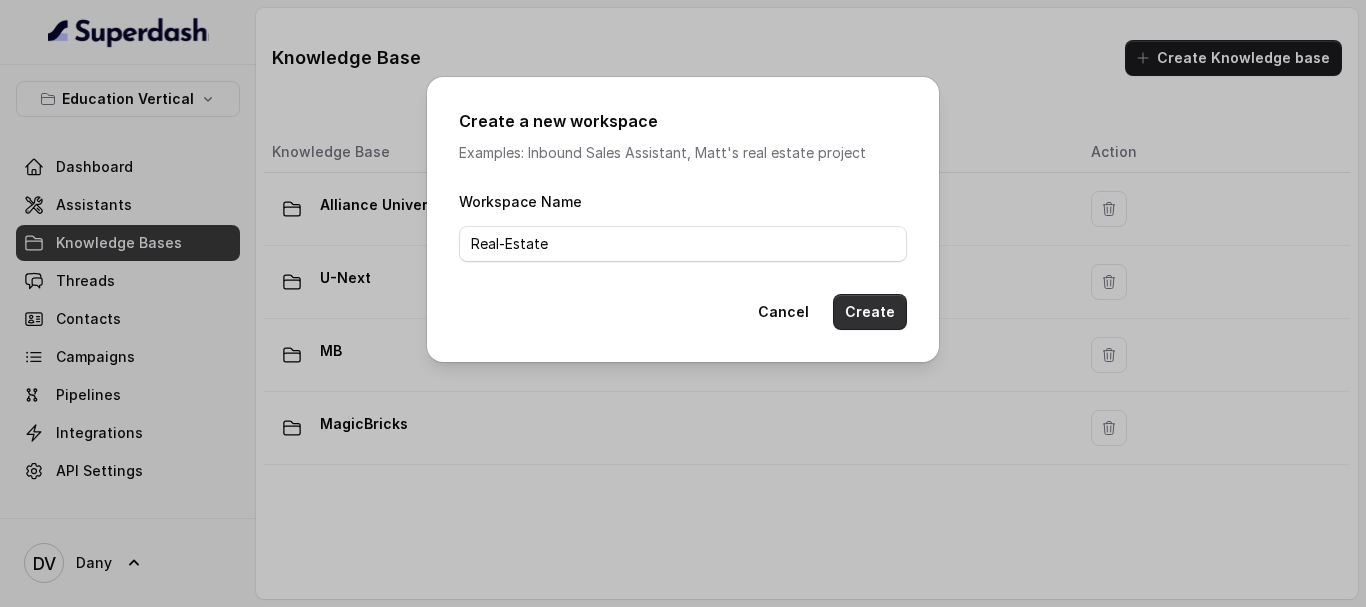click on "Create" at bounding box center (870, 312) 